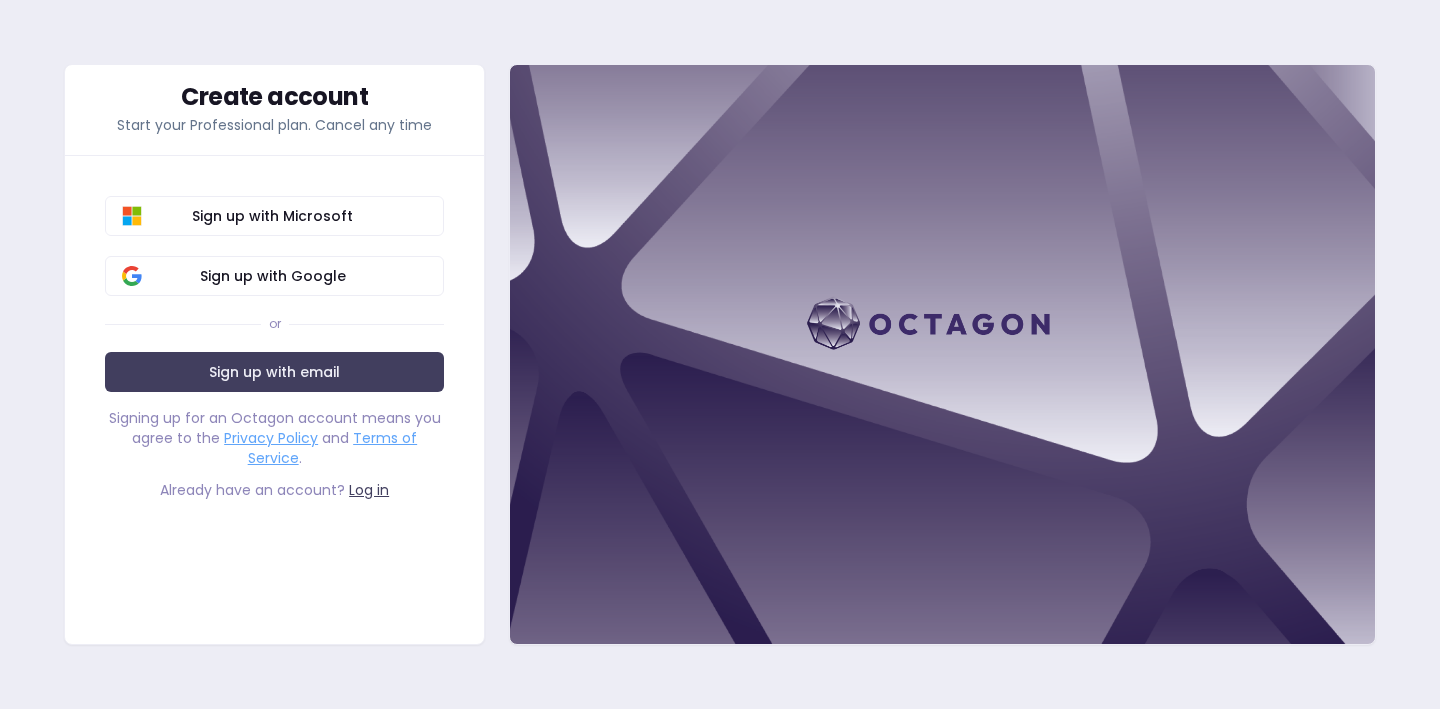 scroll, scrollTop: 0, scrollLeft: 0, axis: both 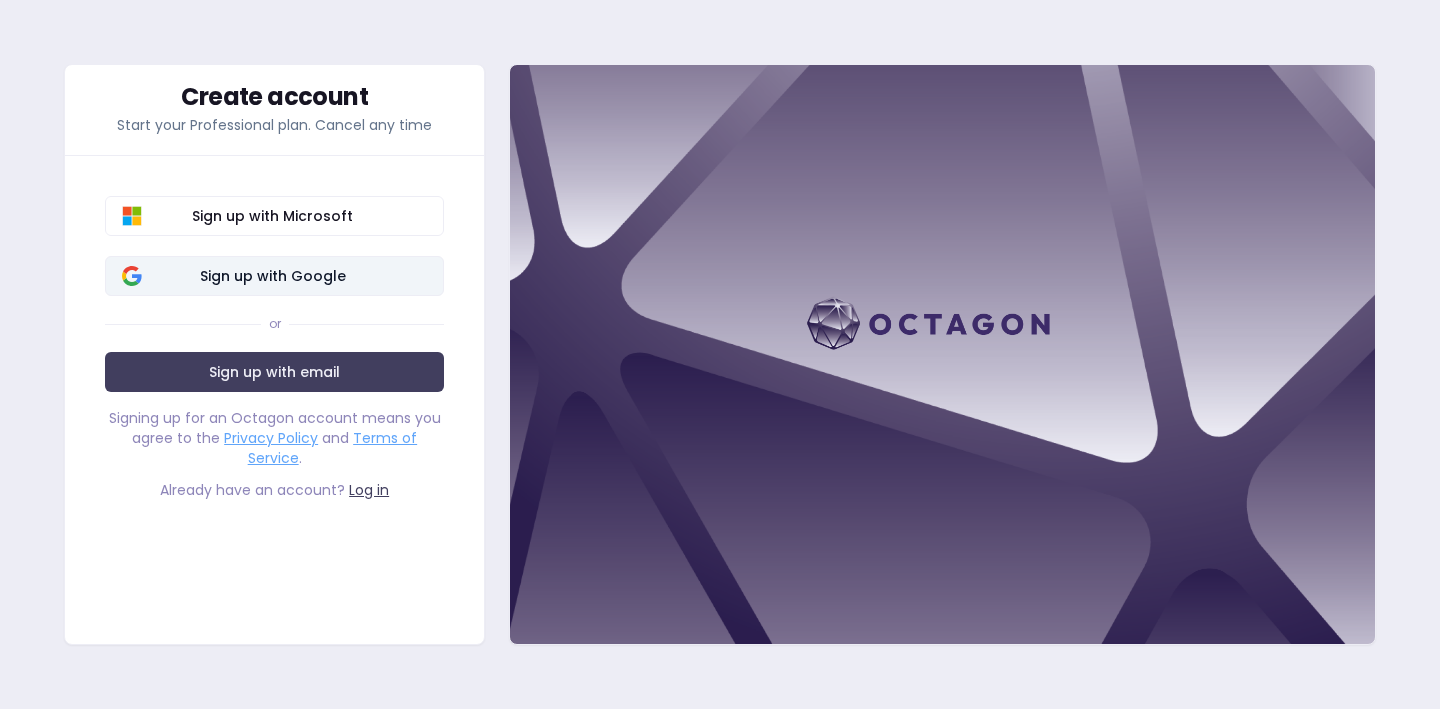 click on "Sign up with Google" at bounding box center (272, 276) 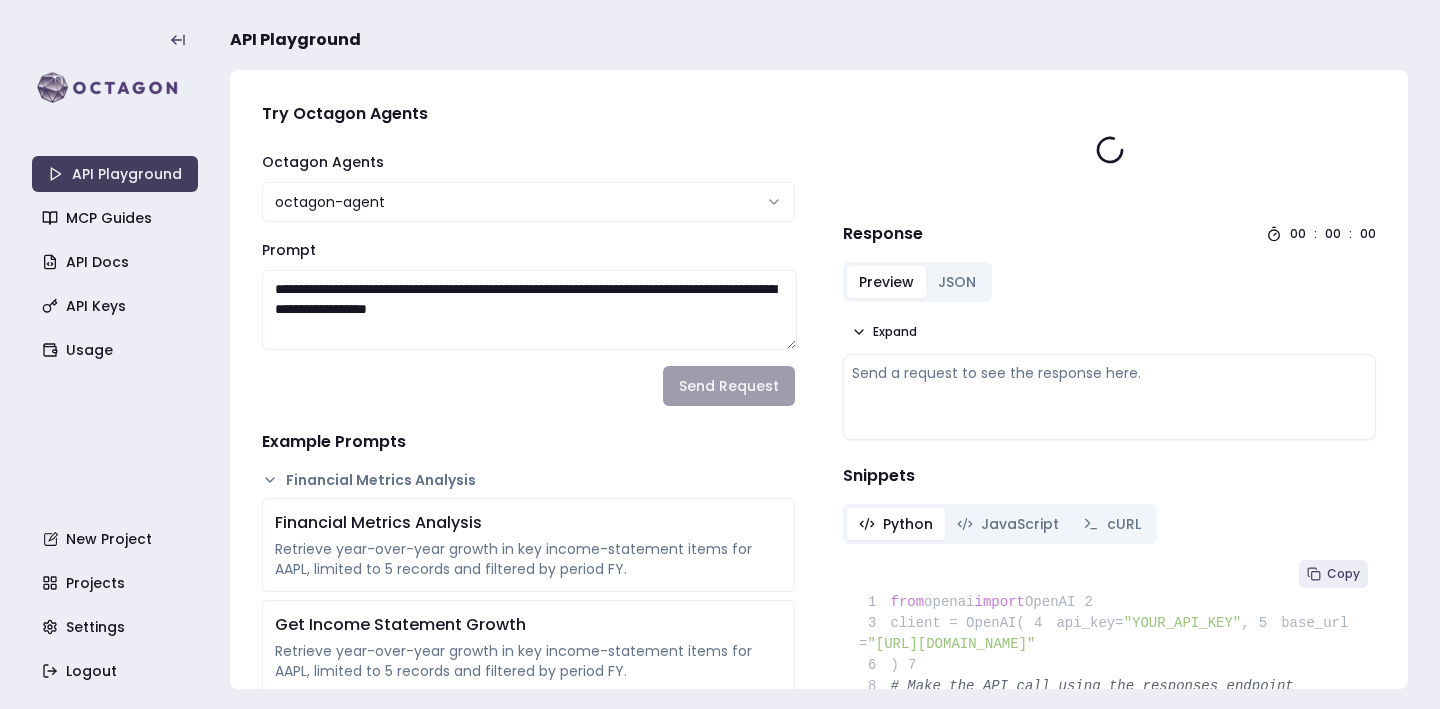 scroll, scrollTop: 0, scrollLeft: 0, axis: both 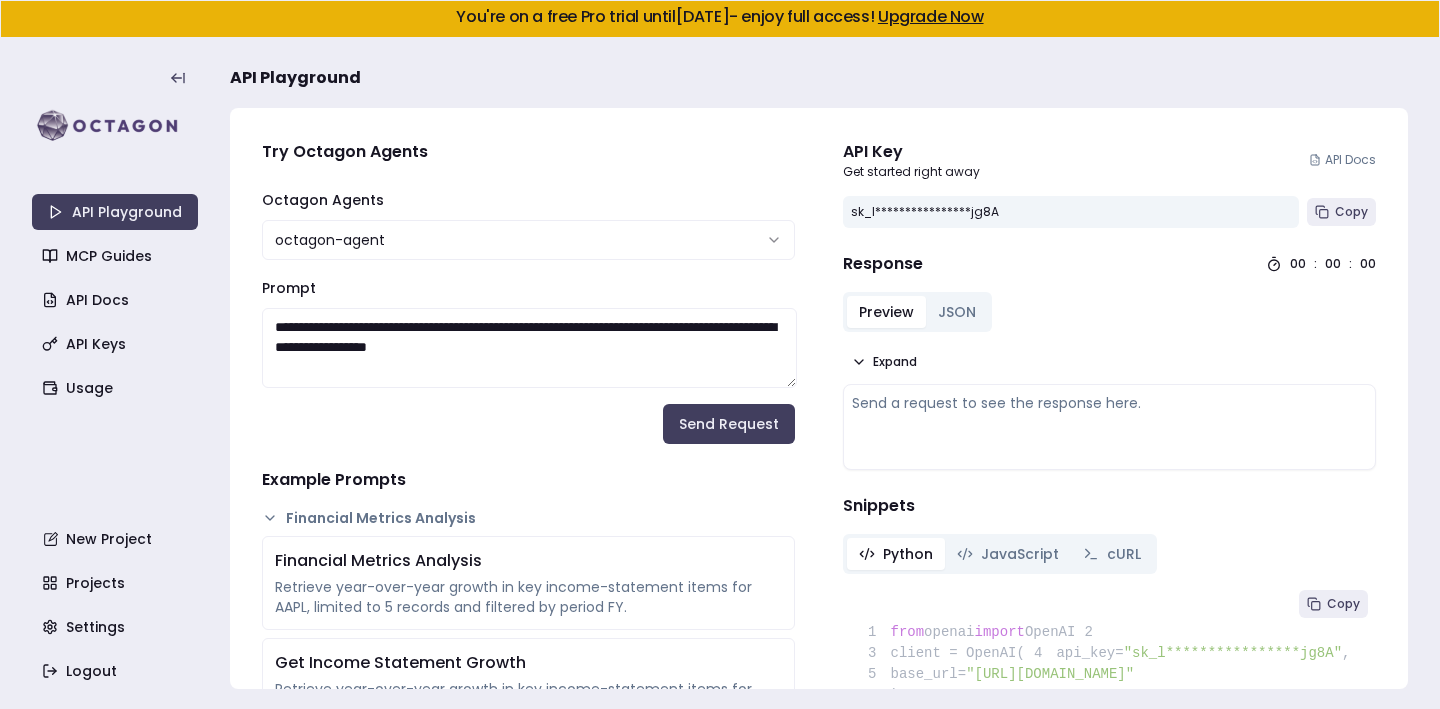 click on "**********" at bounding box center (1109, 2512) 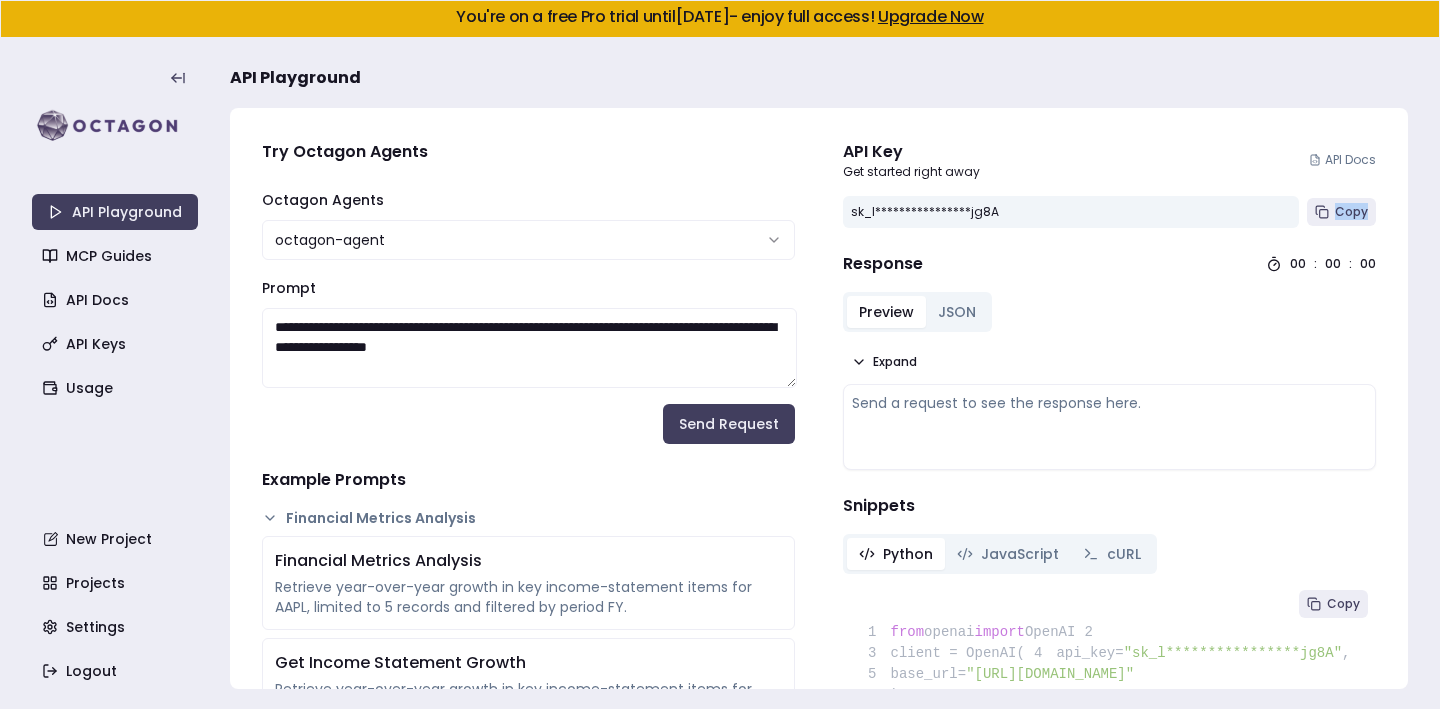 click on "**********" at bounding box center [1071, 212] 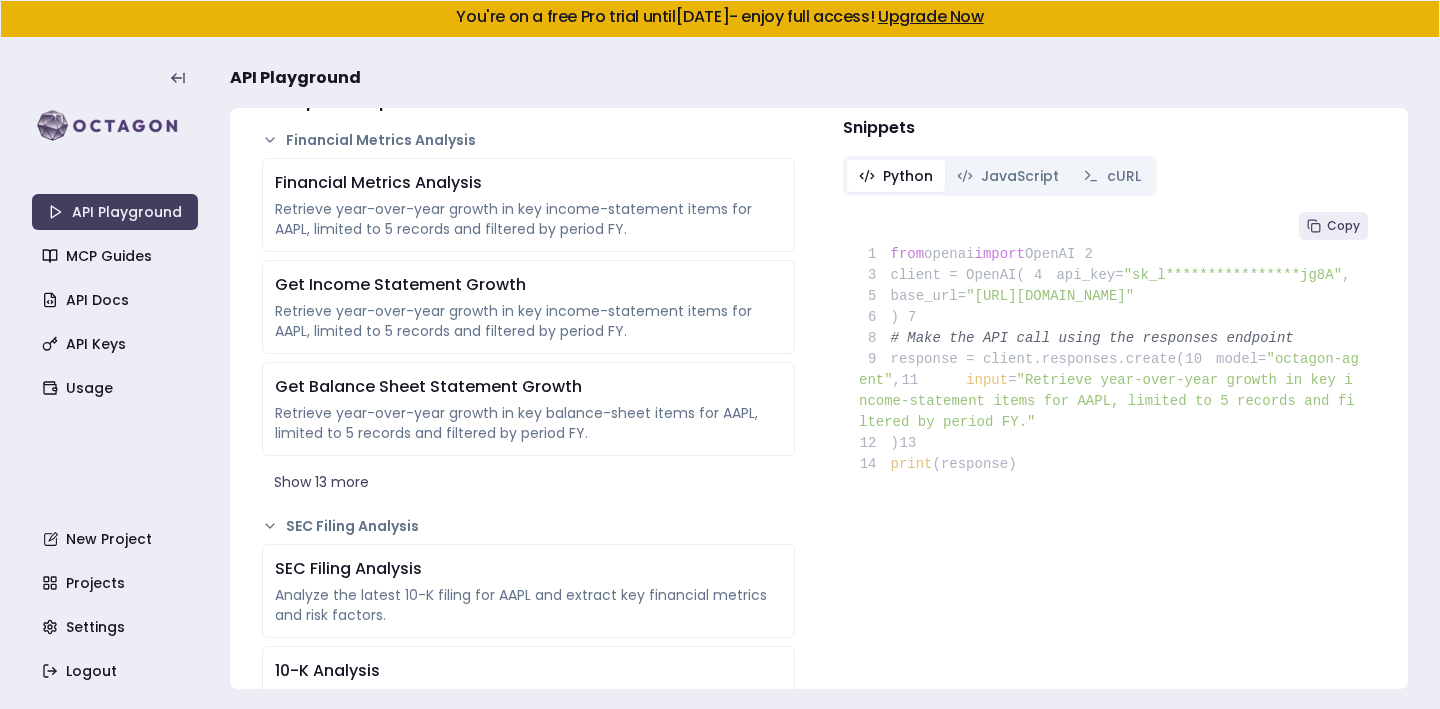 scroll, scrollTop: 380, scrollLeft: 0, axis: vertical 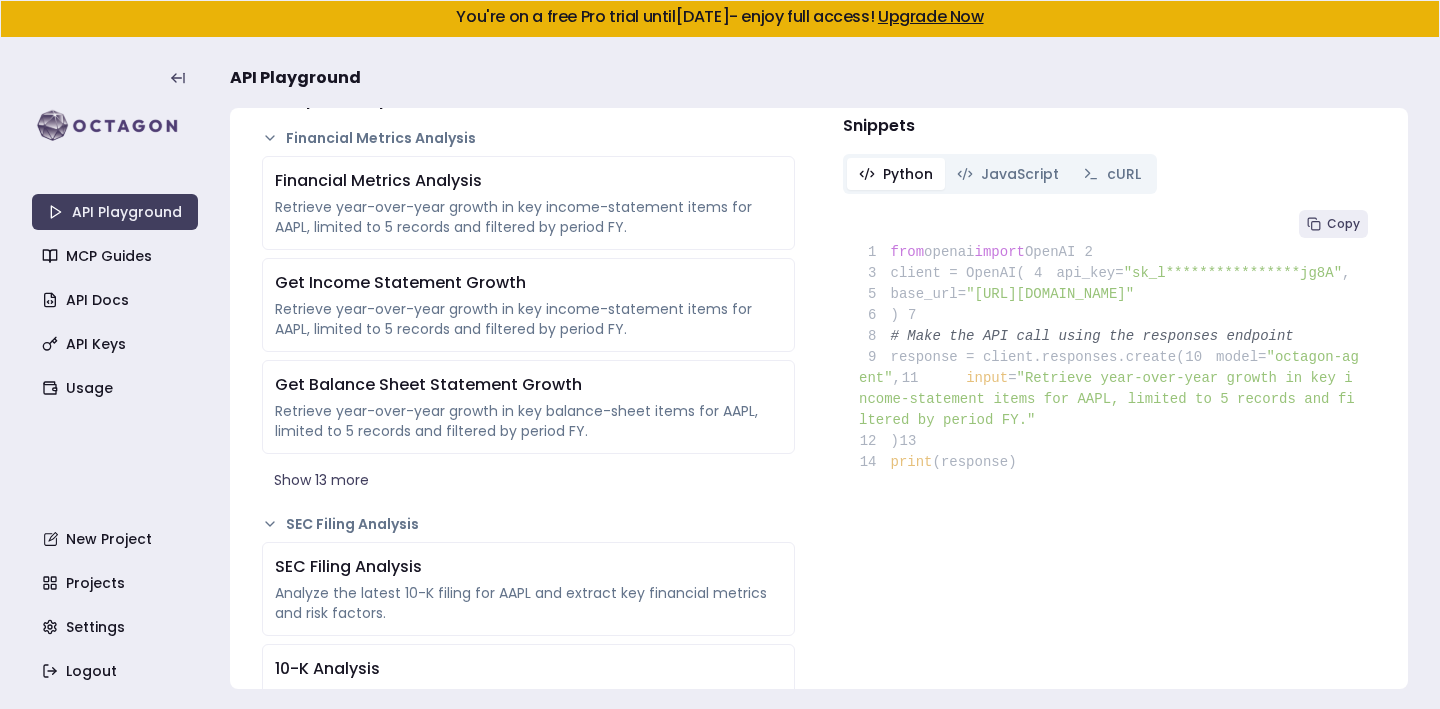 click on "# Make the API call using the responses endpoint" at bounding box center [1092, 336] 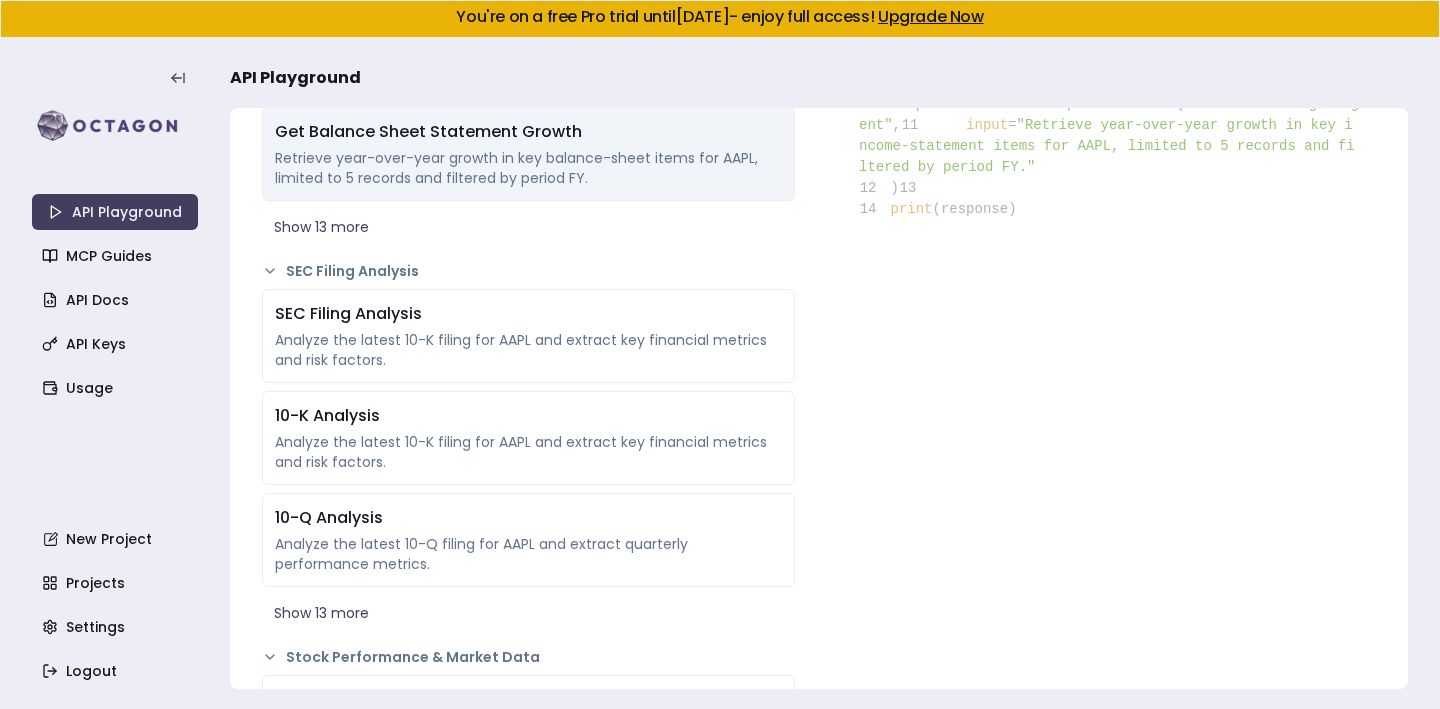 scroll, scrollTop: 260, scrollLeft: 0, axis: vertical 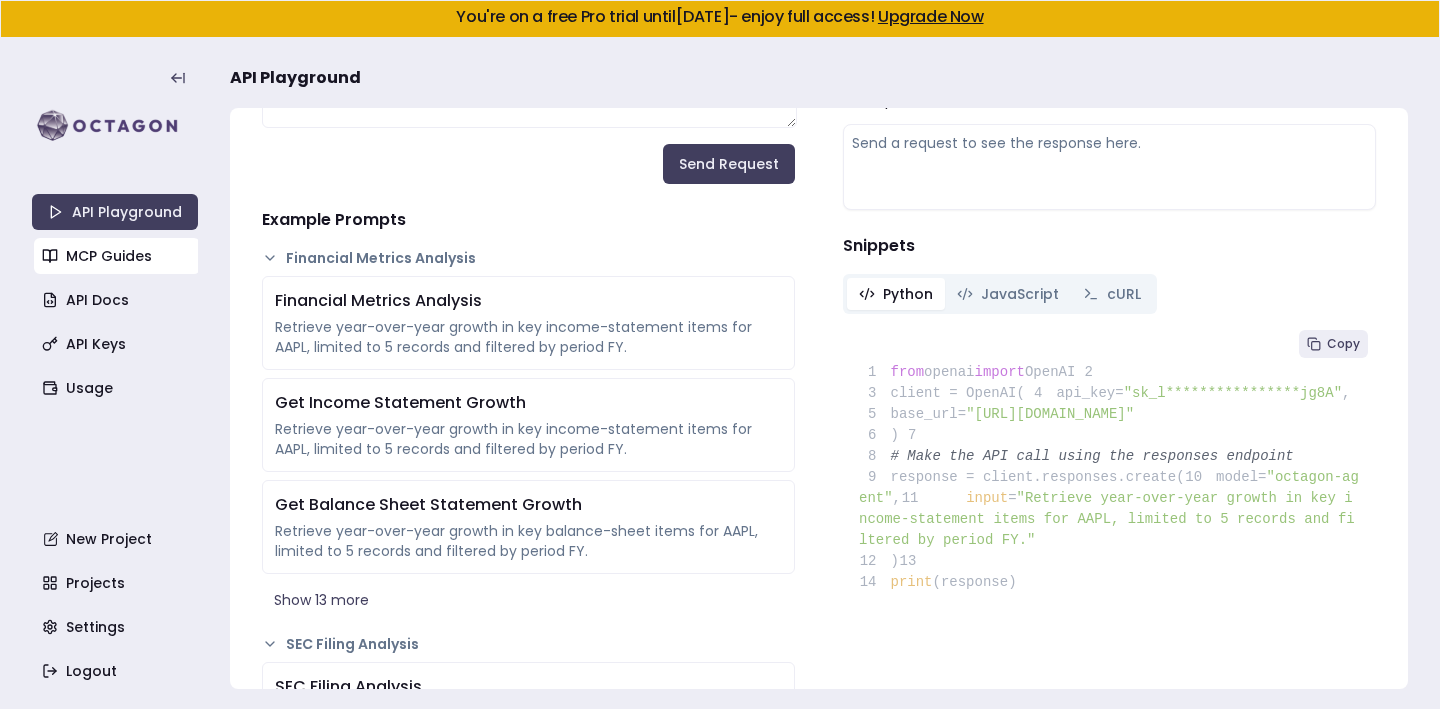 click on "MCP Guides" at bounding box center (117, 256) 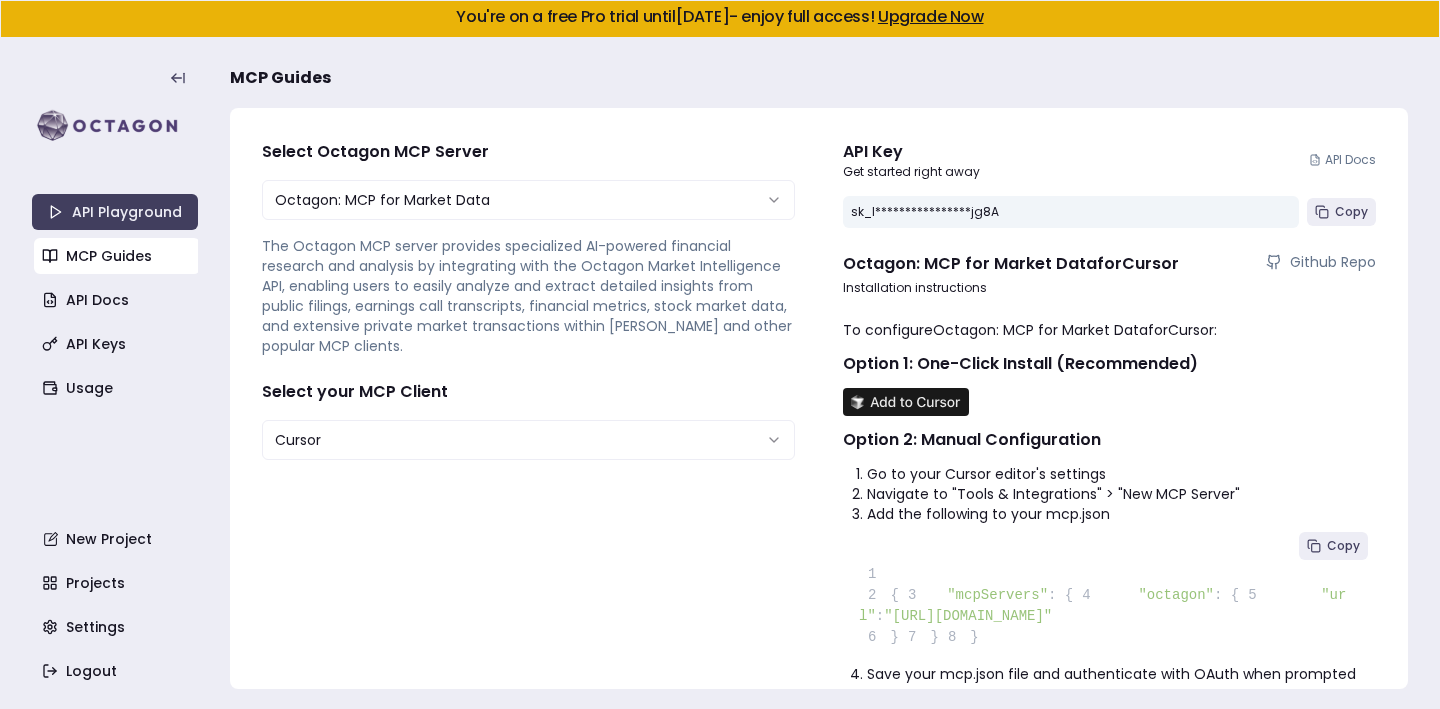 scroll, scrollTop: 111, scrollLeft: 0, axis: vertical 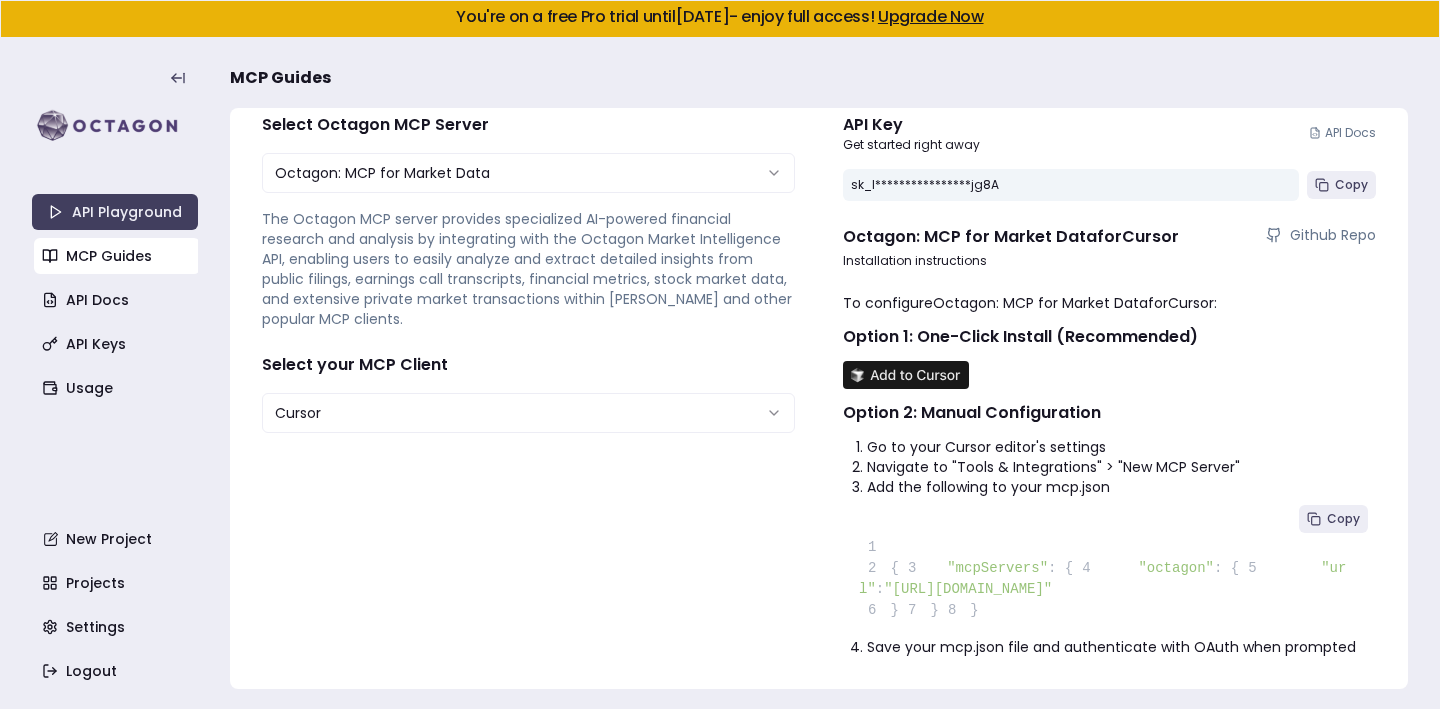 click on ""[URL][DOMAIN_NAME]"" at bounding box center (968, 589) 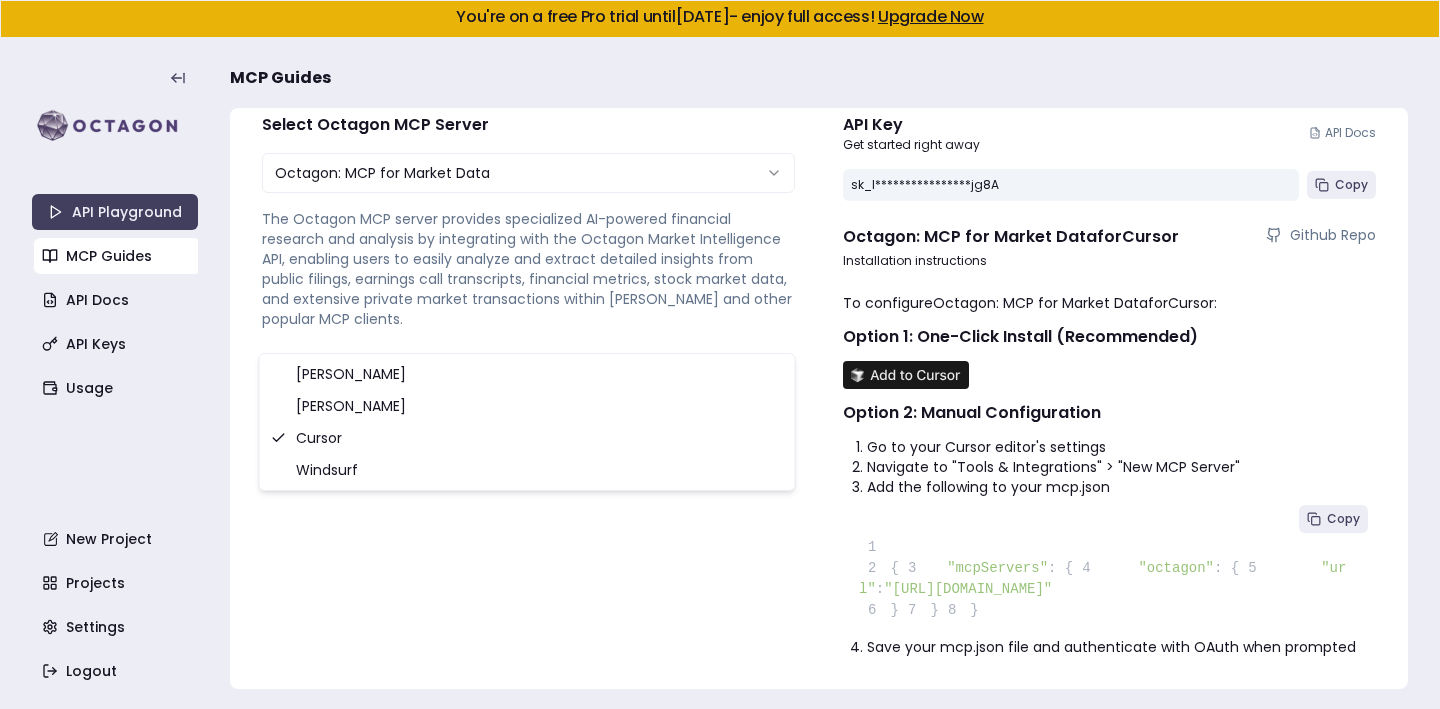 click on "**********" at bounding box center [720, 354] 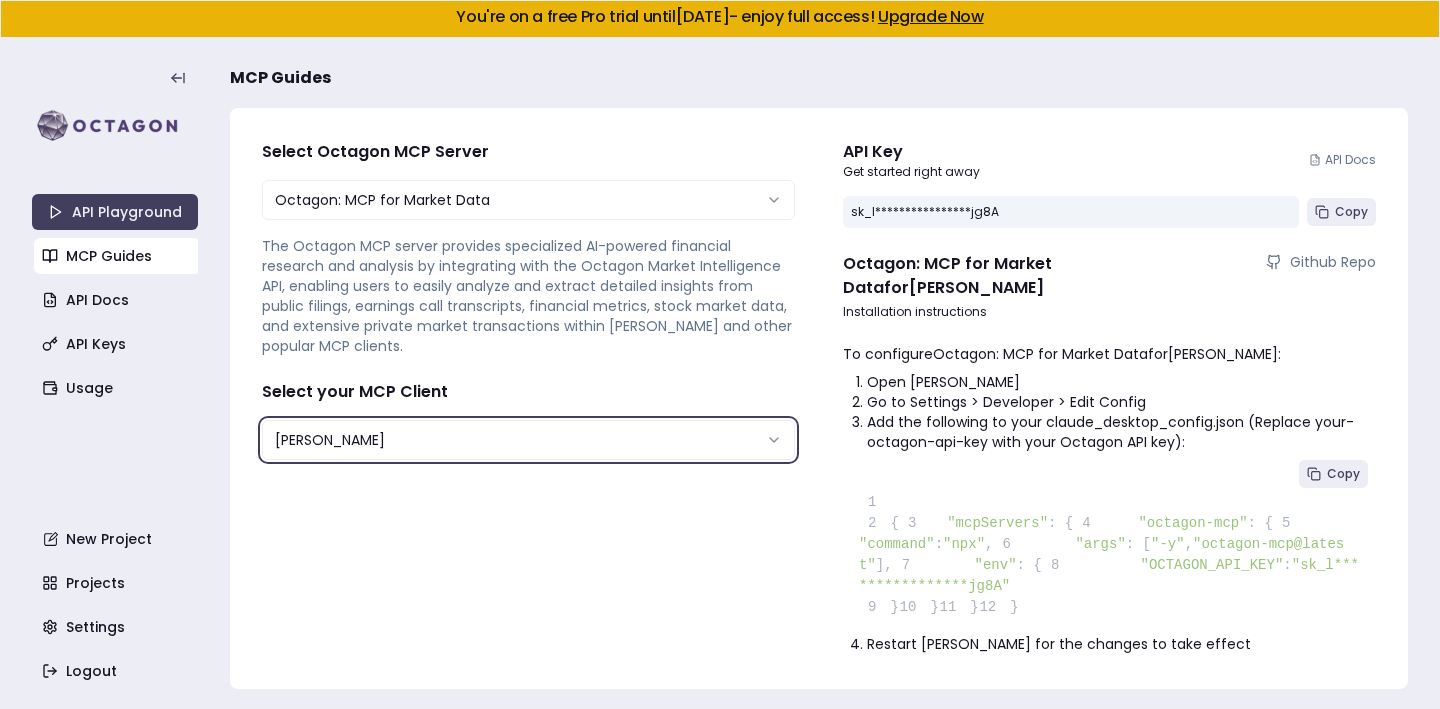scroll, scrollTop: 99, scrollLeft: 0, axis: vertical 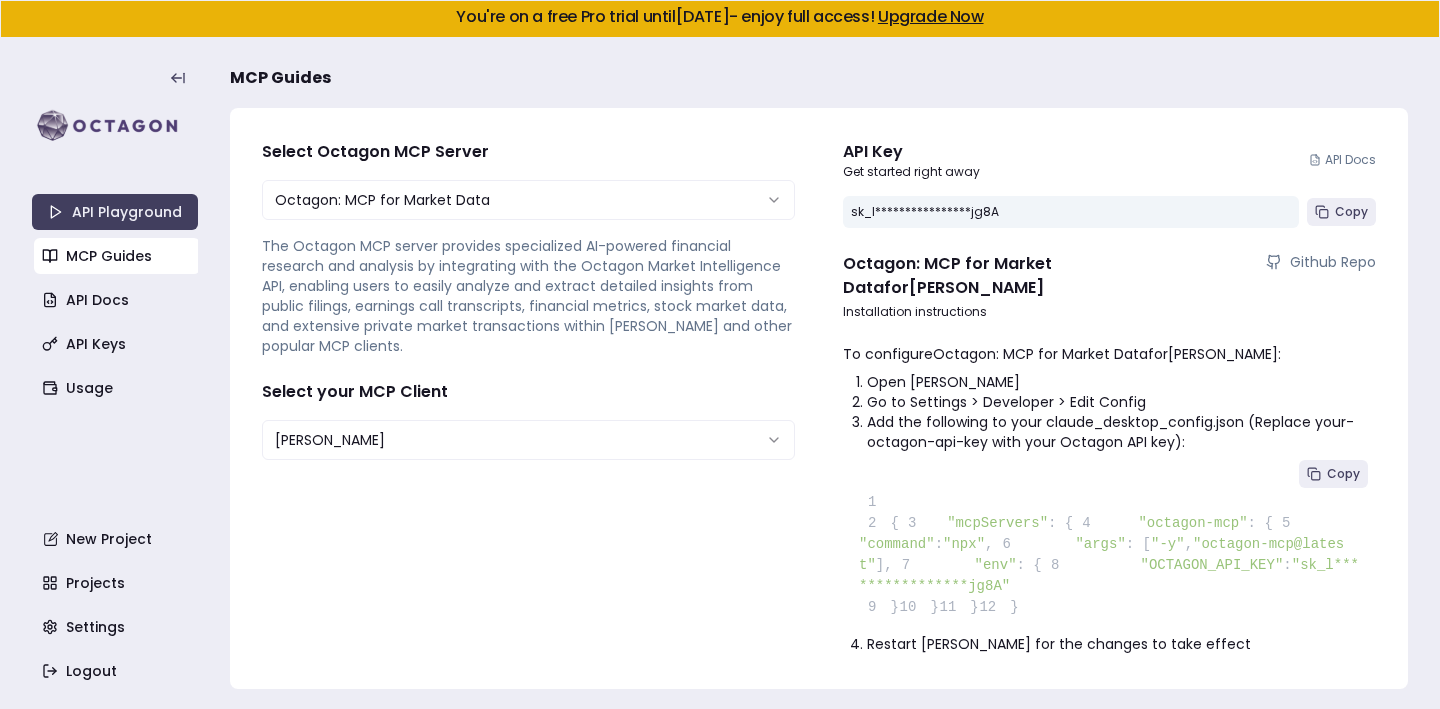 click on "**********" at bounding box center [720, 354] 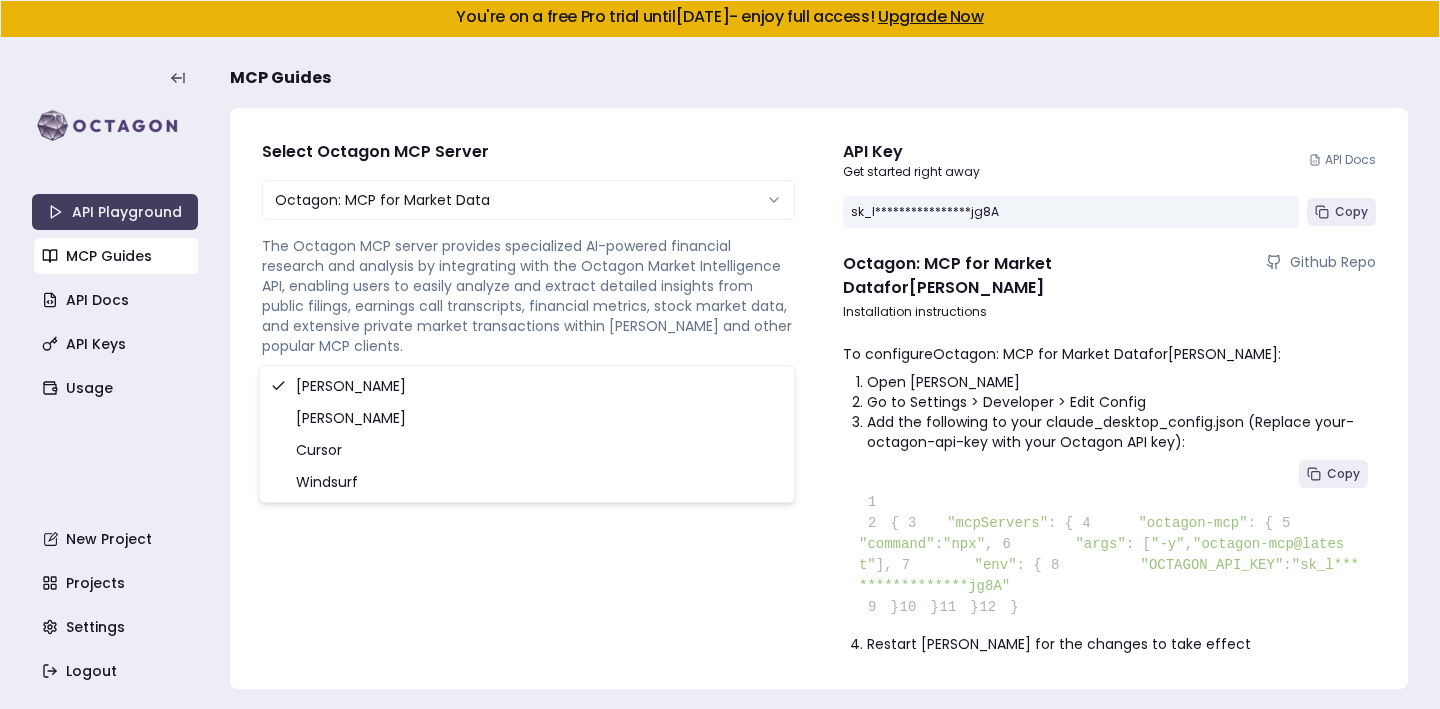 select on "******" 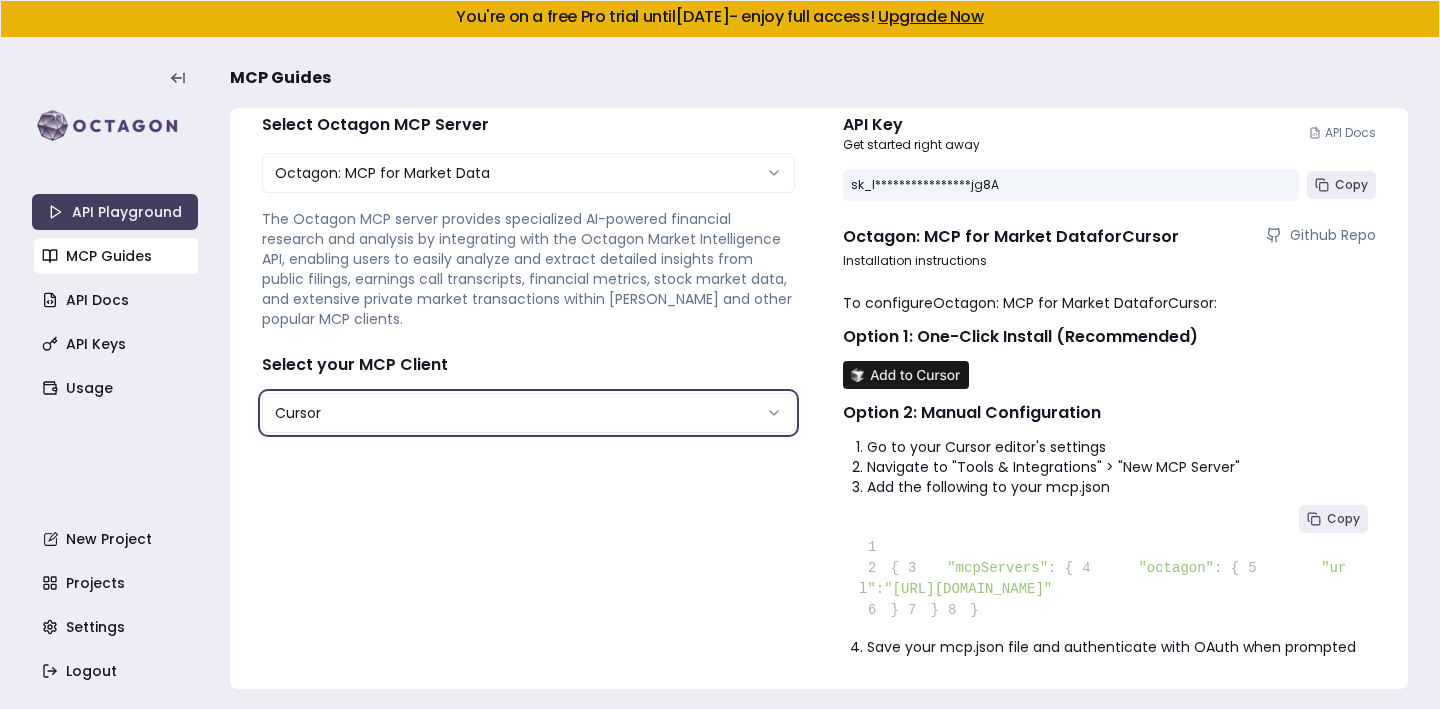 scroll, scrollTop: 83, scrollLeft: 0, axis: vertical 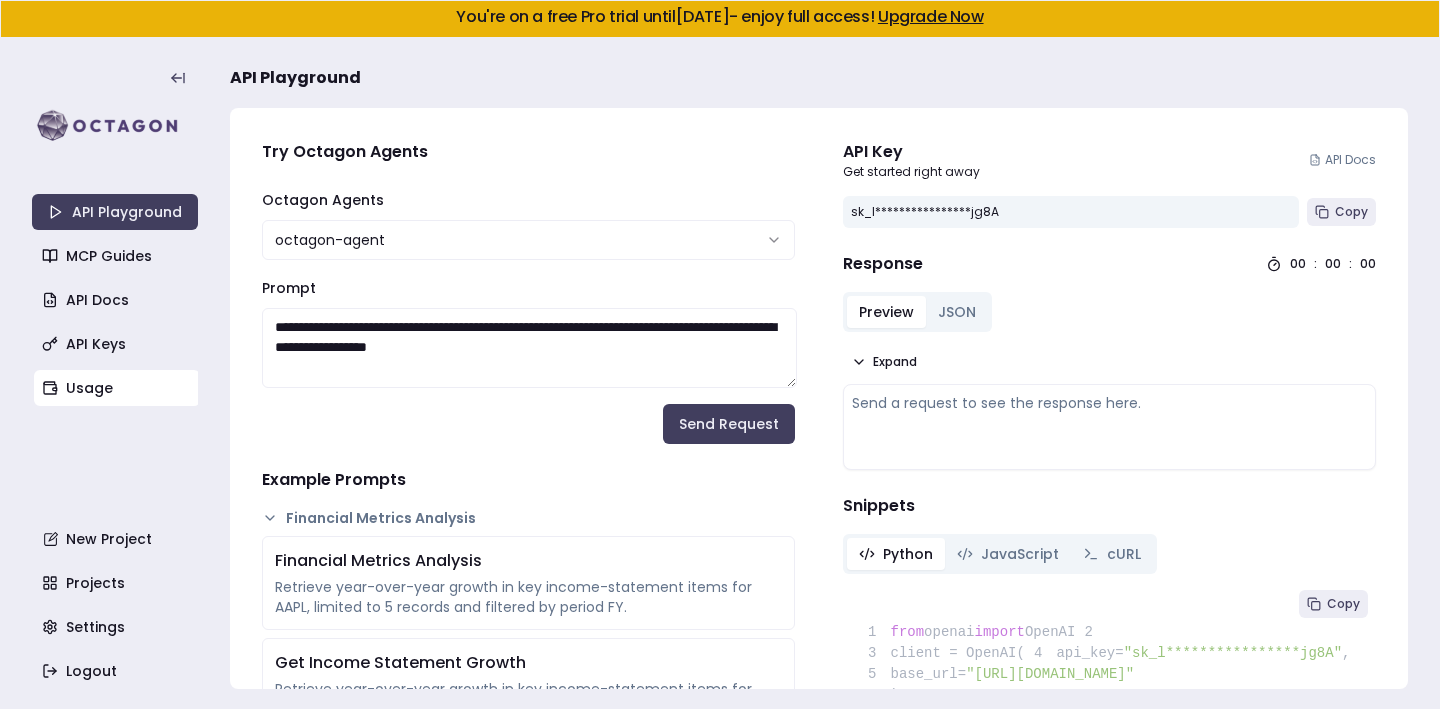 click on "Usage" at bounding box center [117, 388] 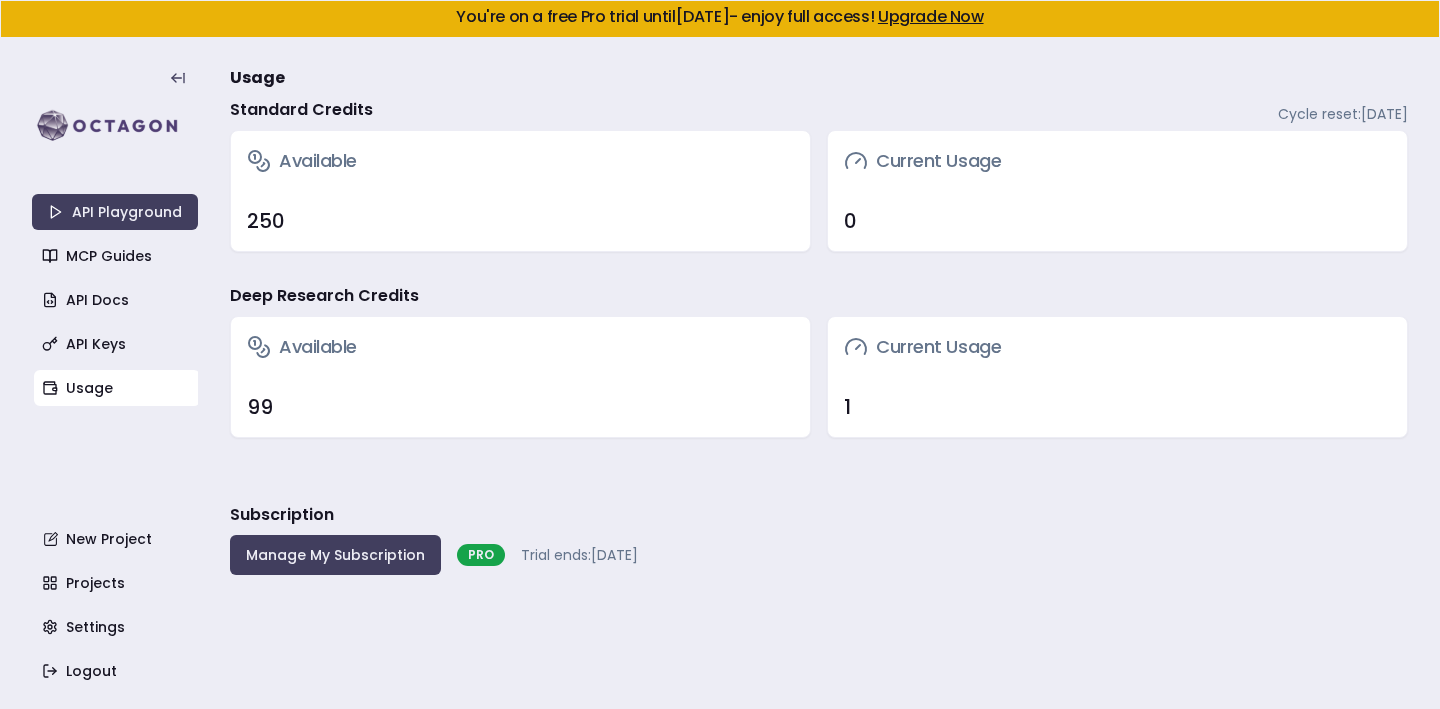 click on "1" at bounding box center [1117, 407] 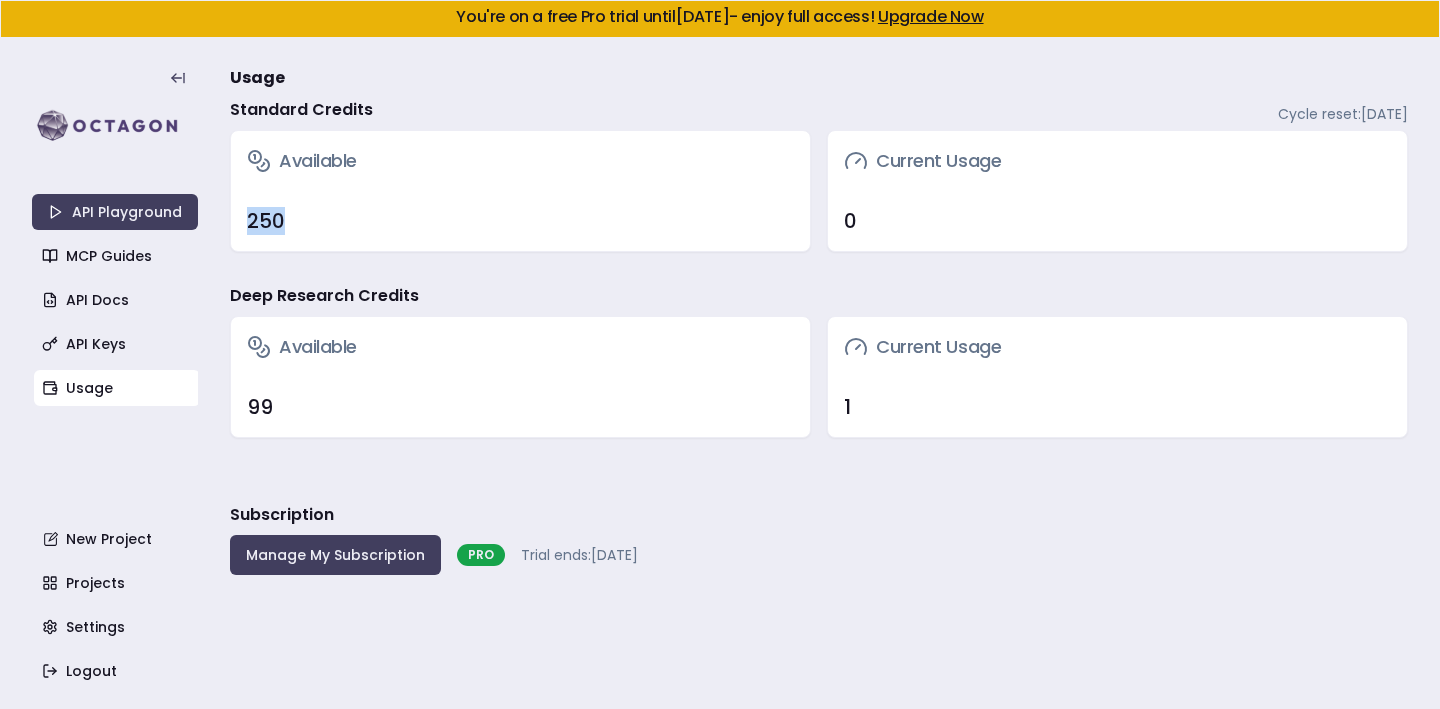 drag, startPoint x: 276, startPoint y: 224, endPoint x: 229, endPoint y: 215, distance: 47.853943 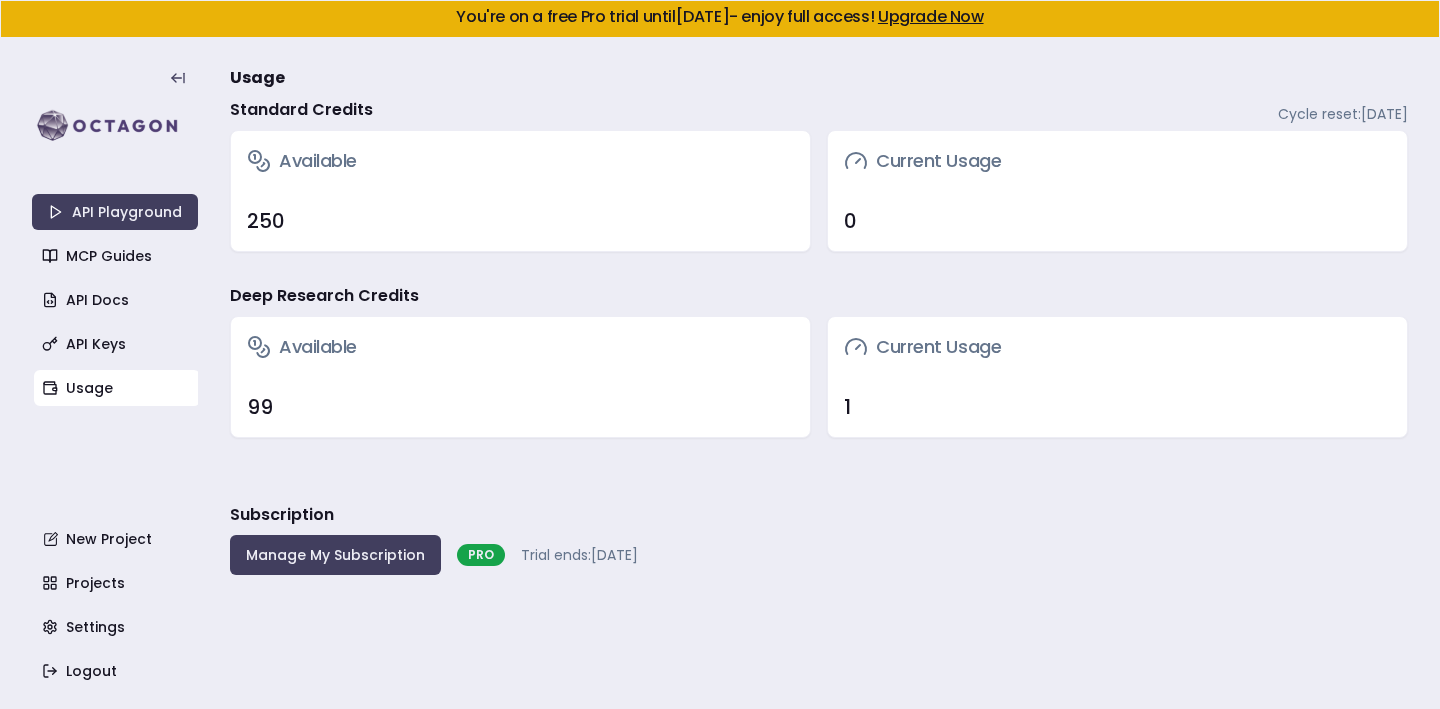 drag, startPoint x: 259, startPoint y: 99, endPoint x: 278, endPoint y: 124, distance: 31.400637 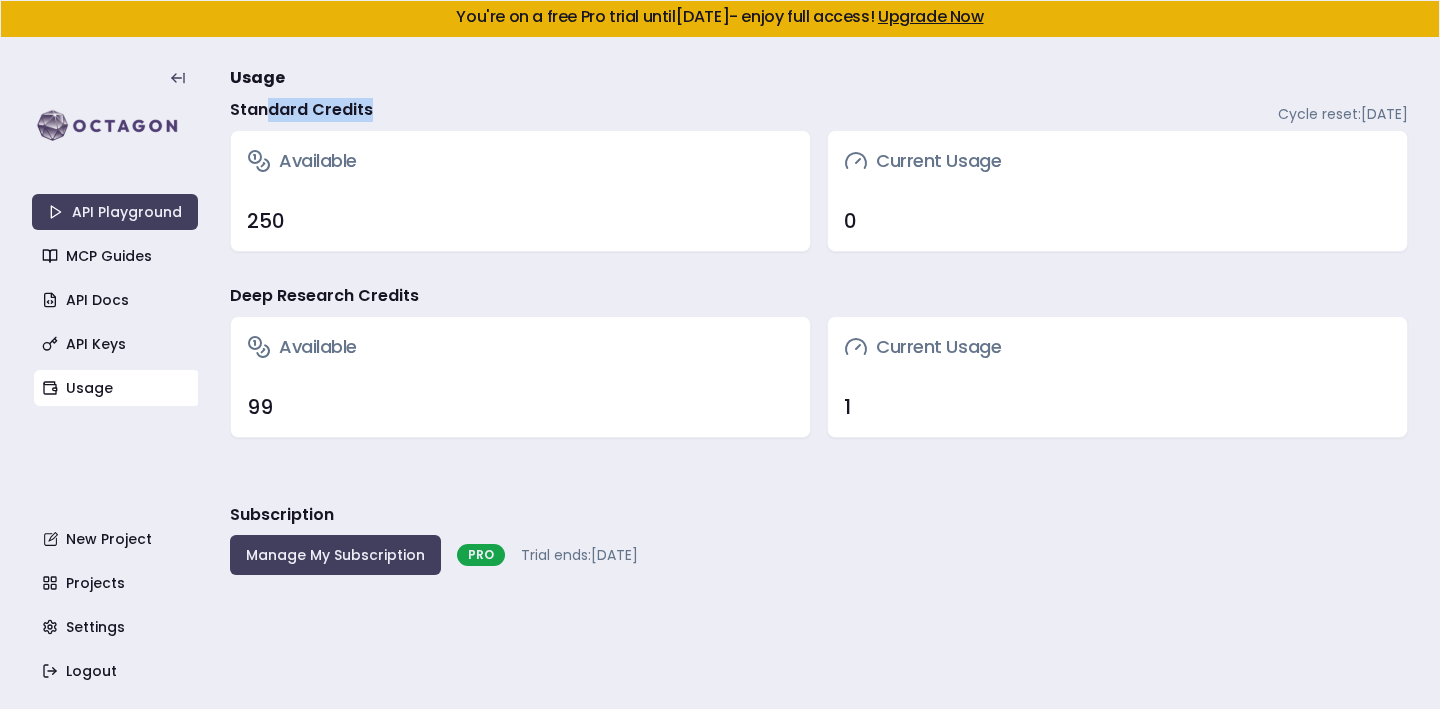 click on "Available" at bounding box center (520, 161) 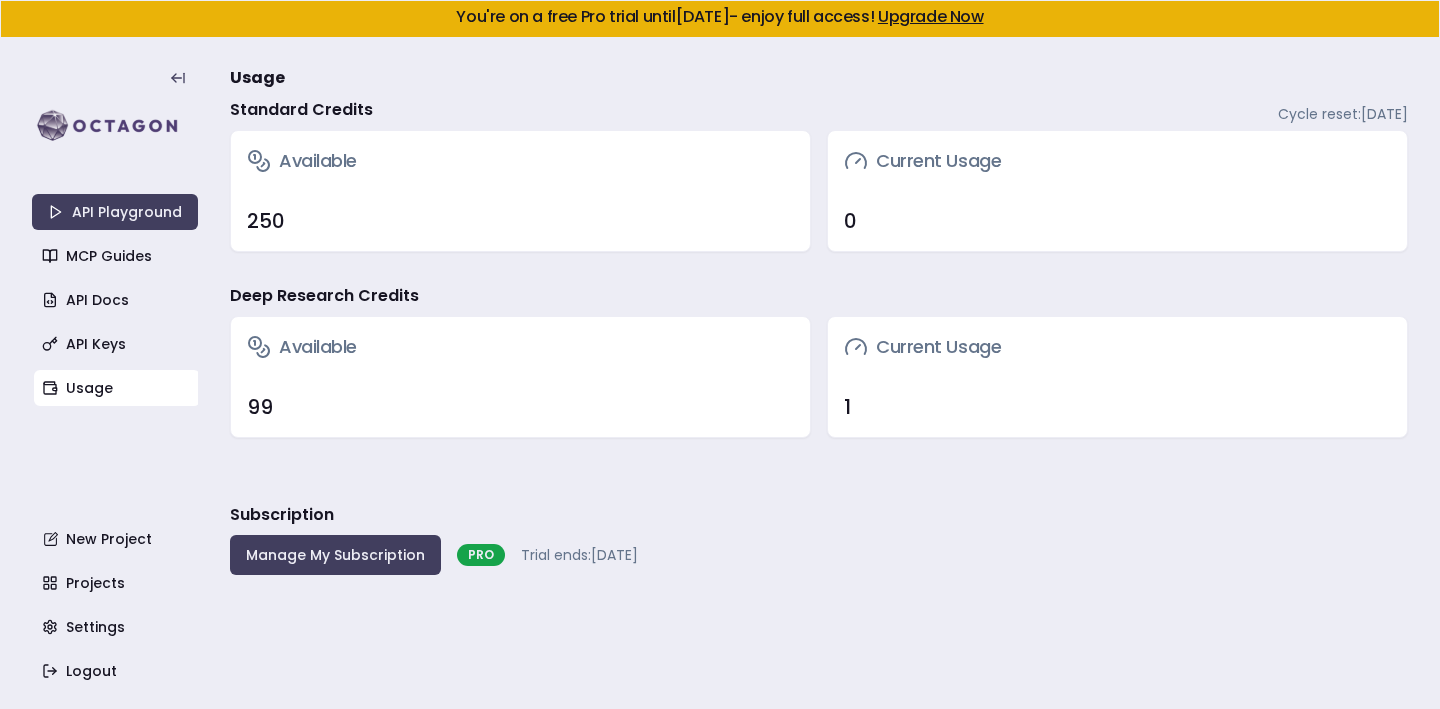 click on "Available" at bounding box center (520, 161) 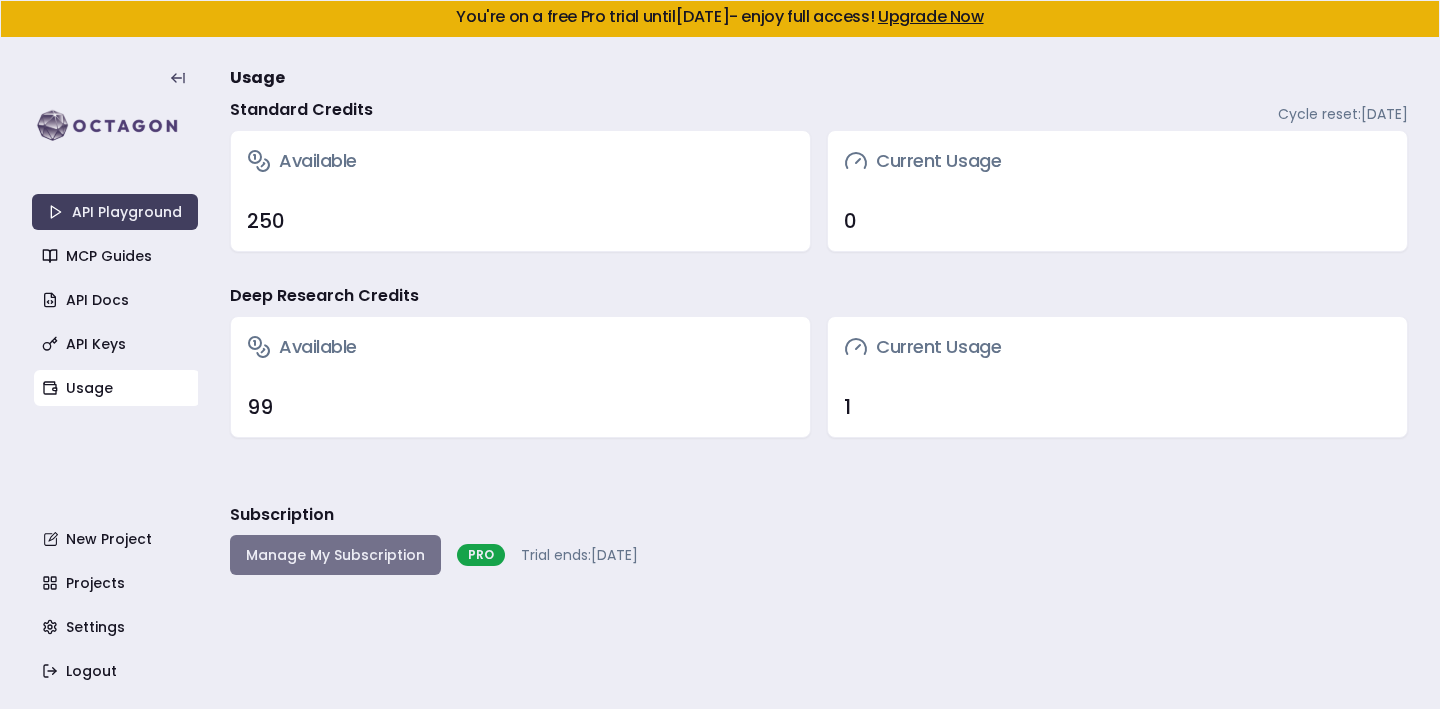click on "Manage My Subscription" at bounding box center (335, 555) 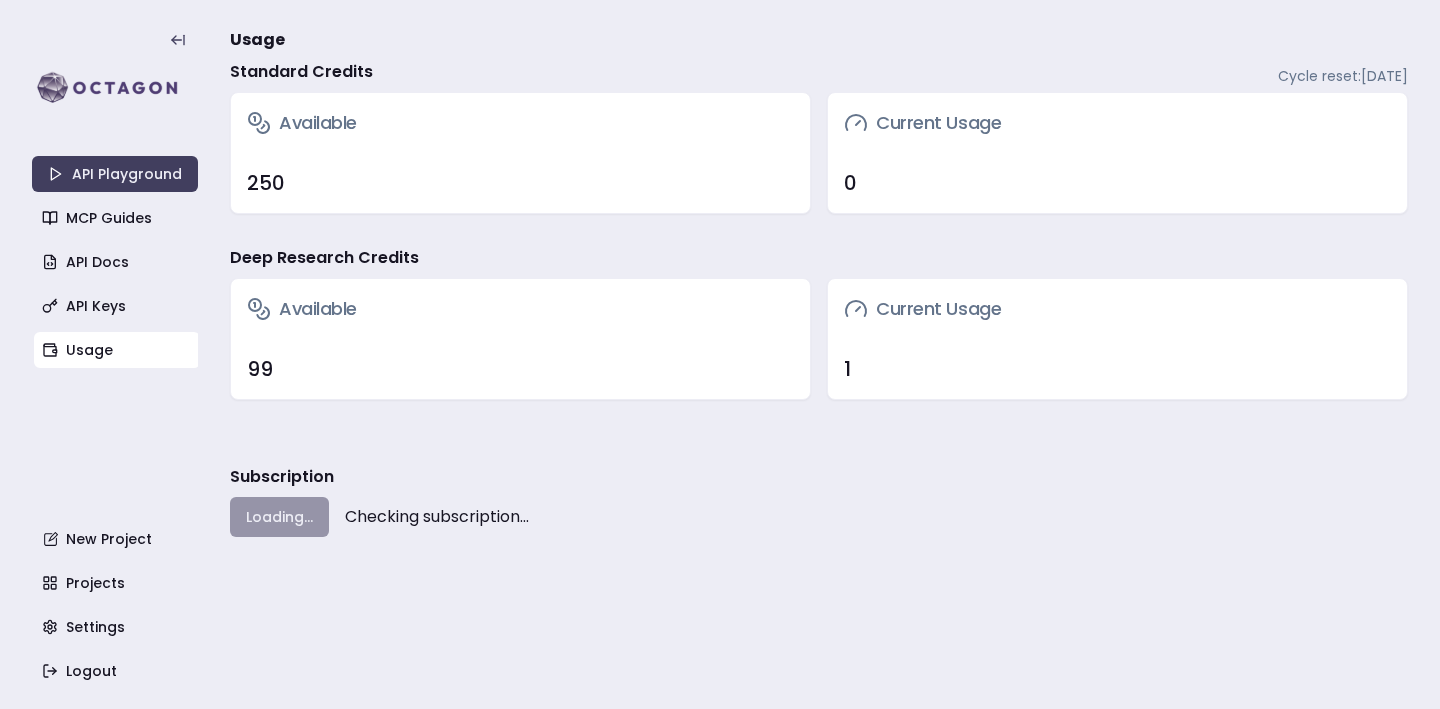 scroll, scrollTop: 0, scrollLeft: 0, axis: both 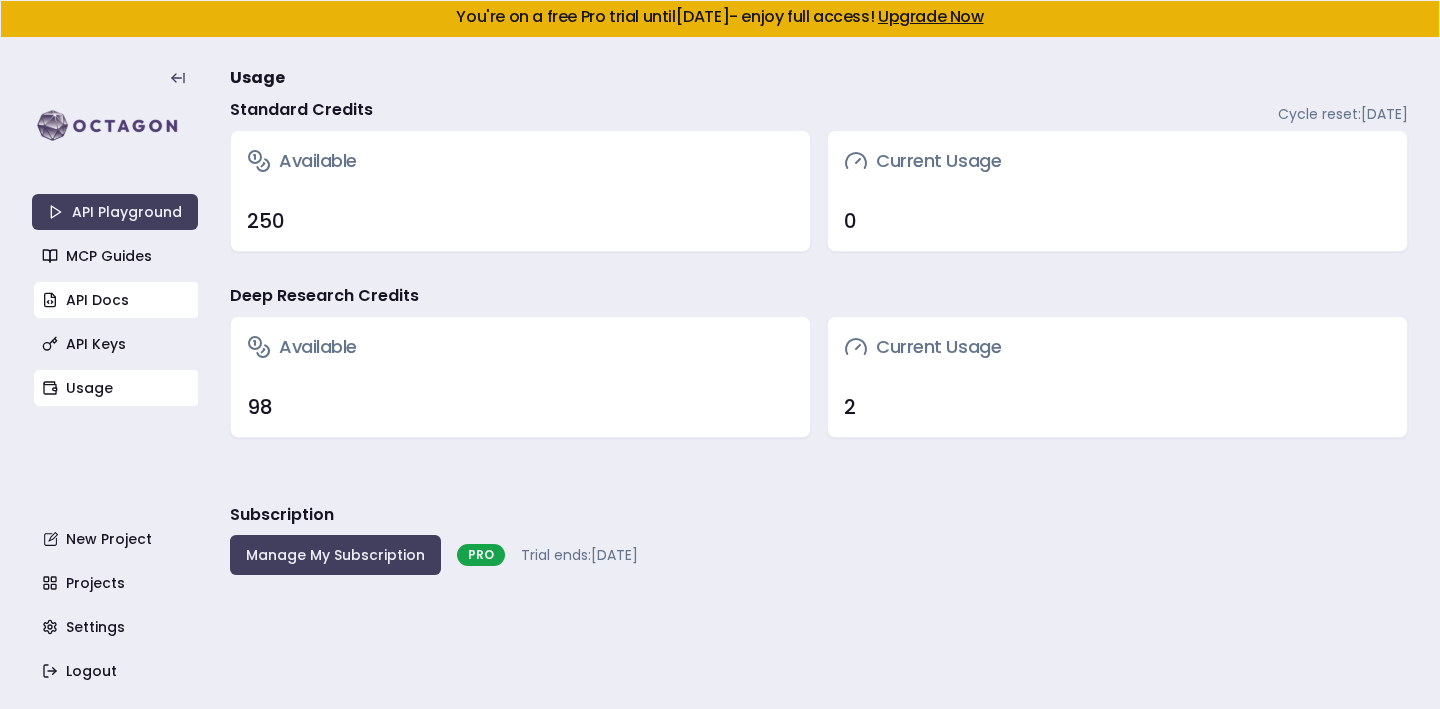 click on "API Docs" at bounding box center (117, 300) 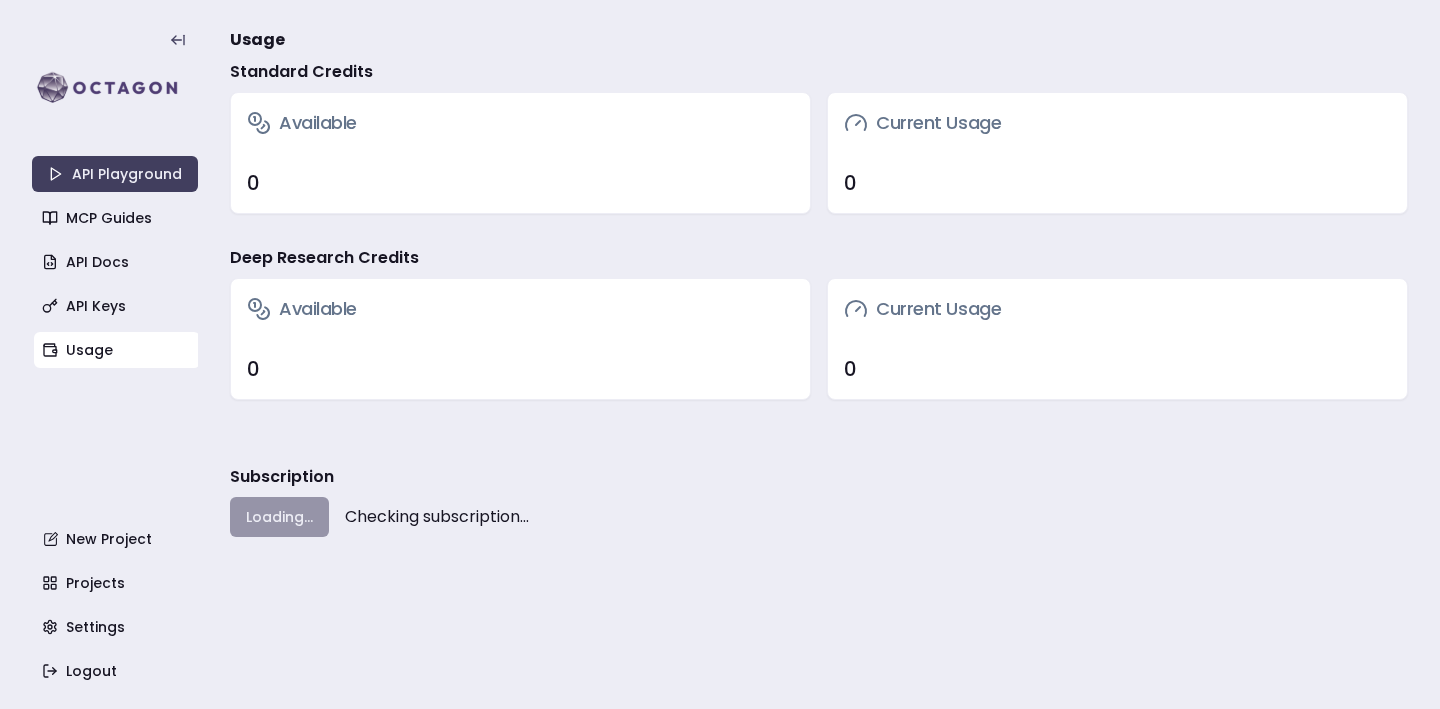 scroll, scrollTop: 0, scrollLeft: 0, axis: both 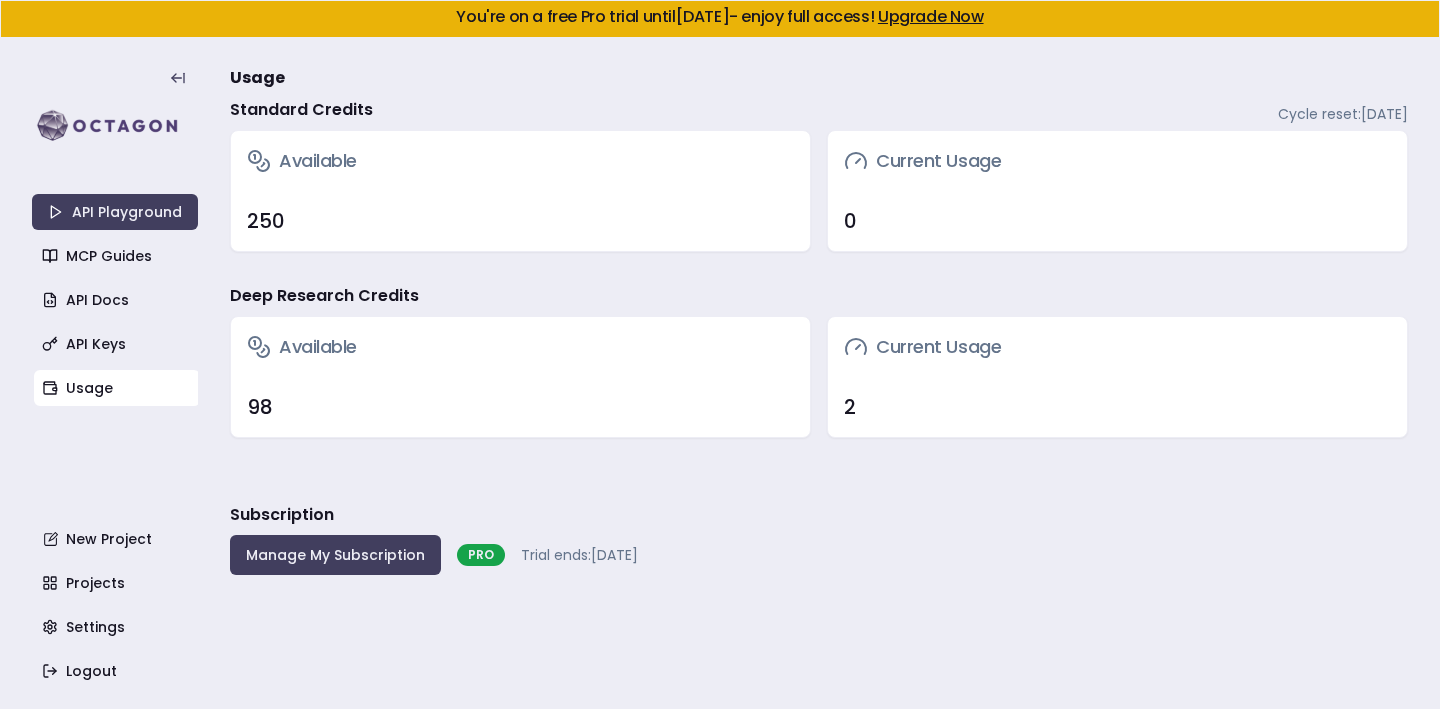click on "2" at bounding box center (1117, 407) 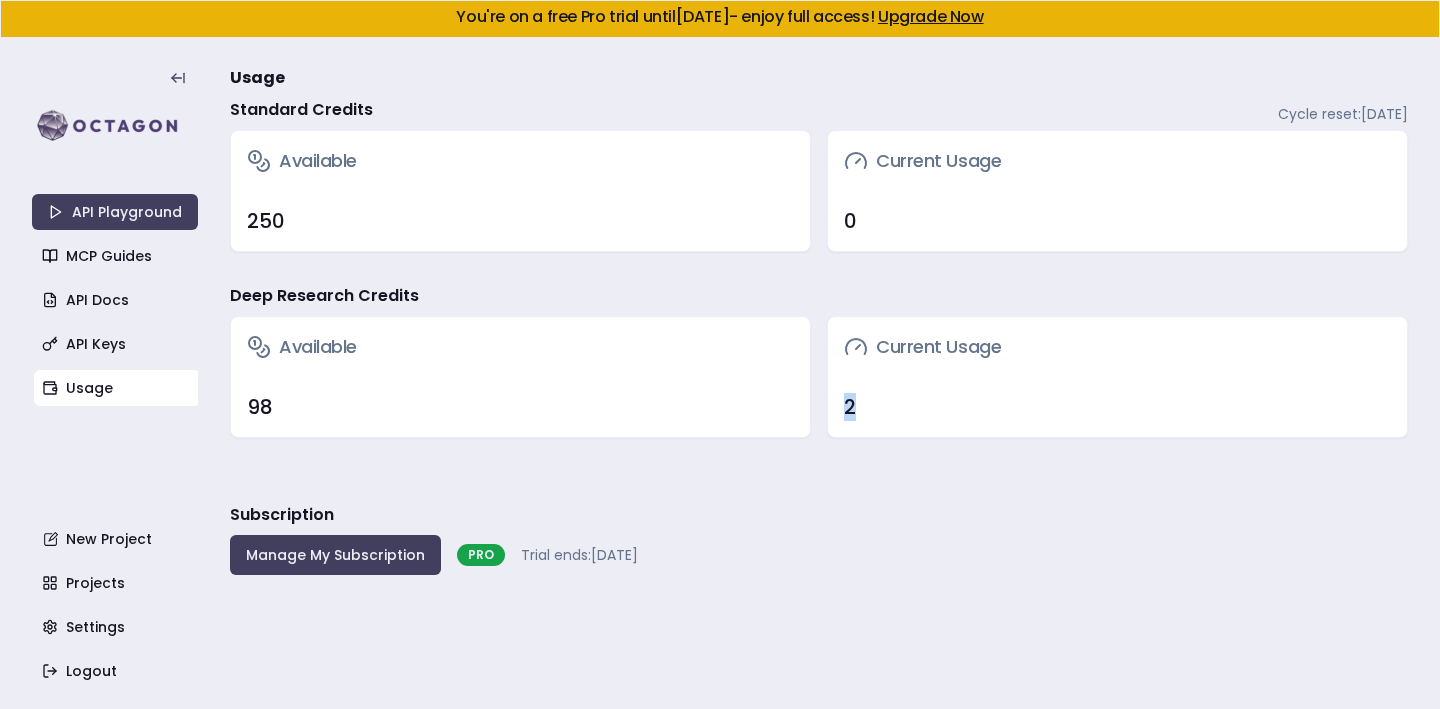 click on "2" at bounding box center [1117, 407] 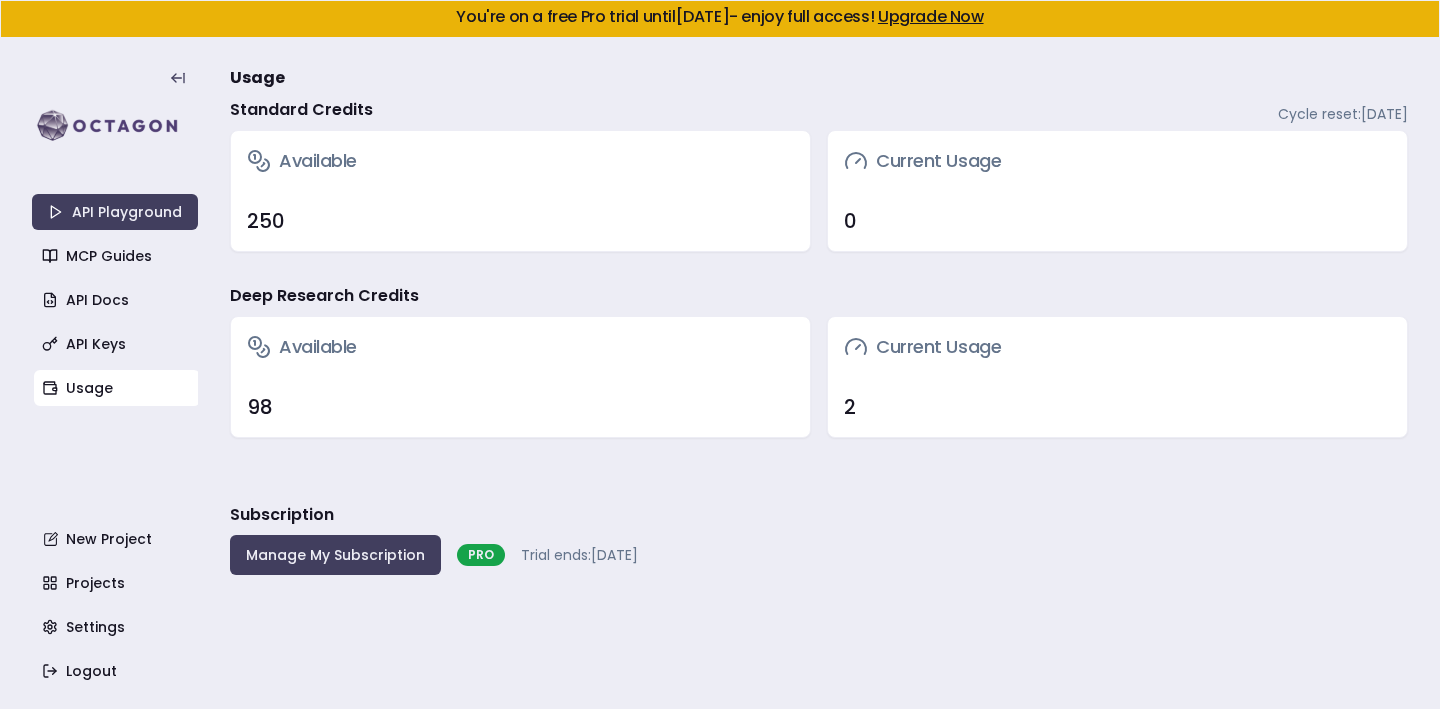 click on "Available" at bounding box center [520, 347] 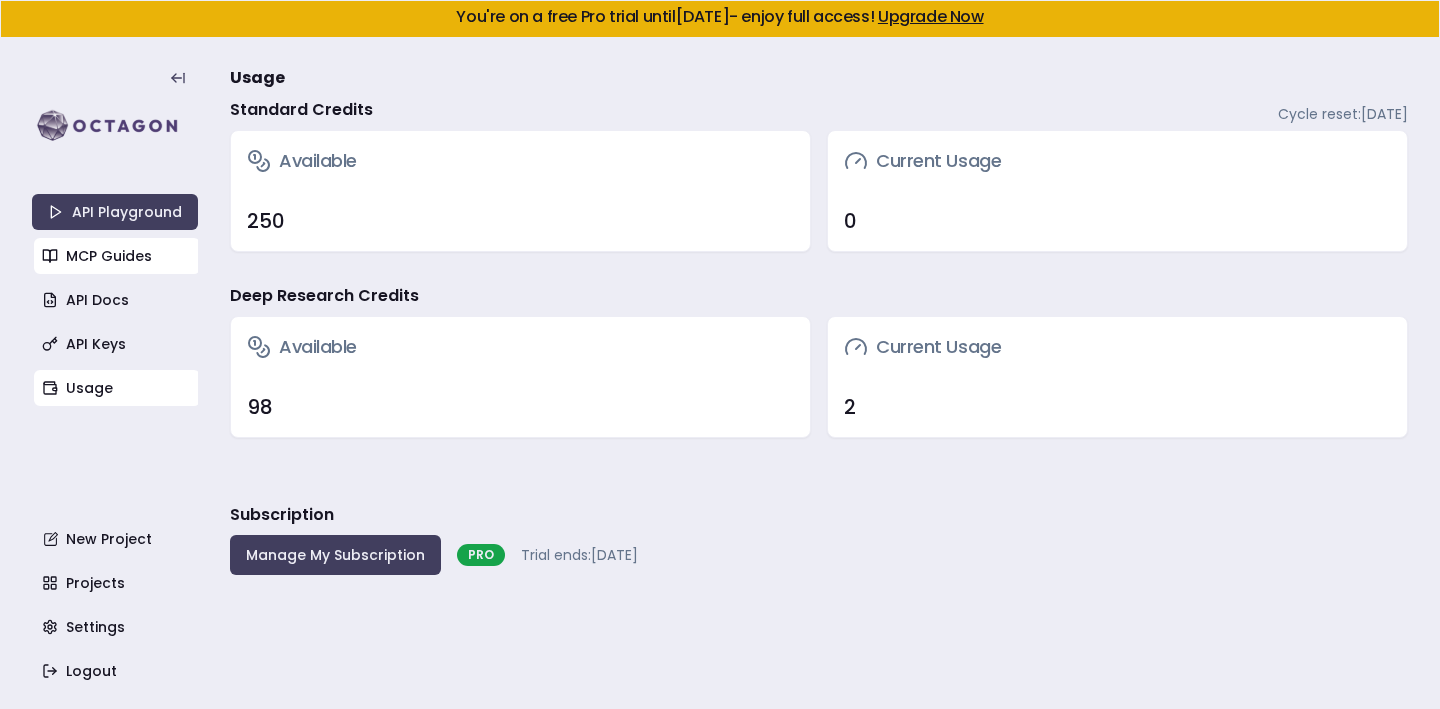 click on "MCP Guides" at bounding box center (117, 256) 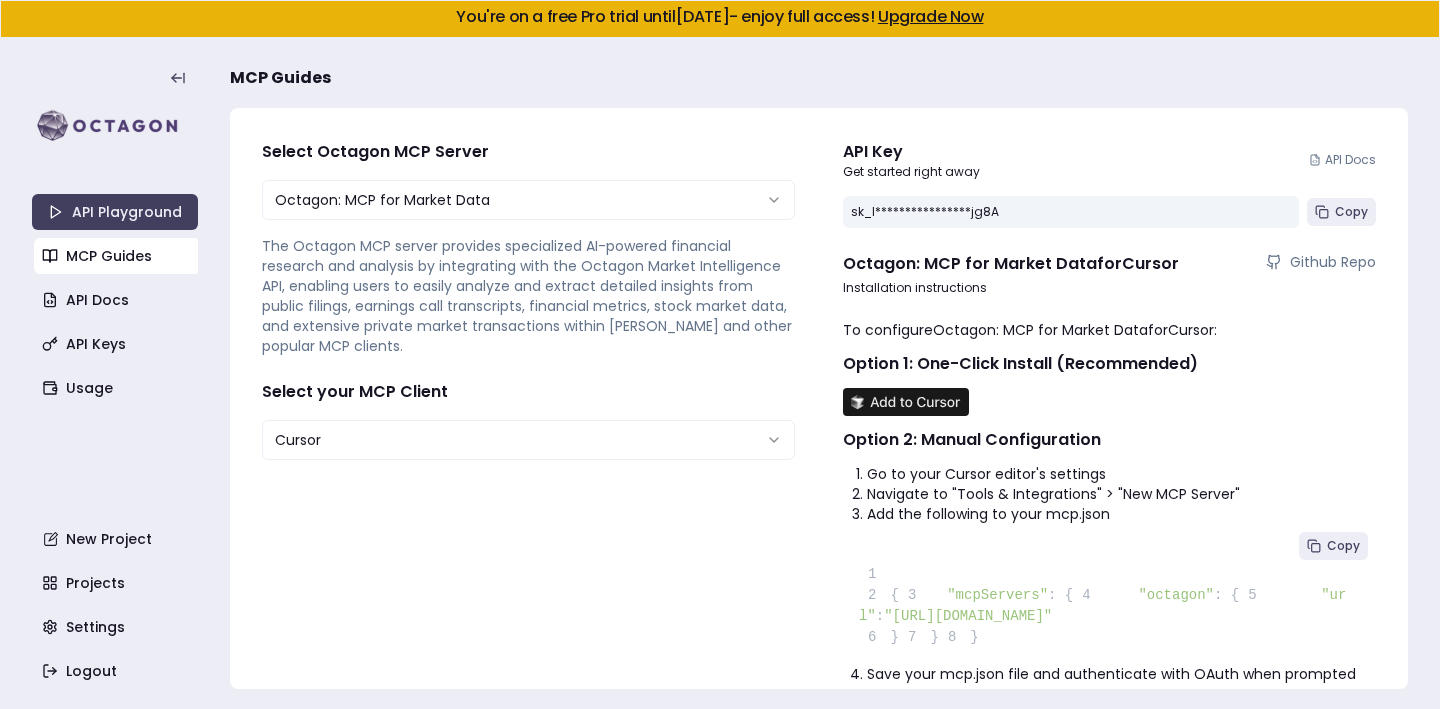 scroll, scrollTop: 111, scrollLeft: 0, axis: vertical 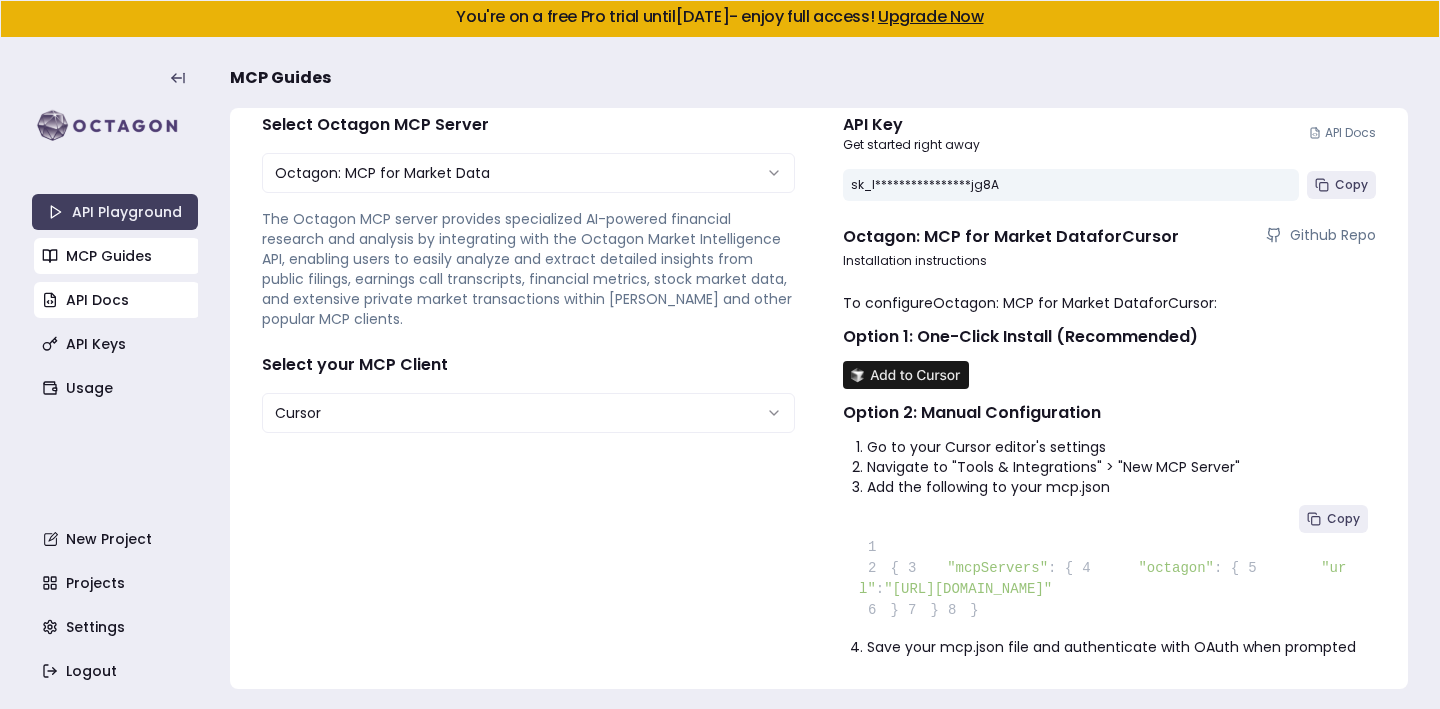 click on "API Docs" at bounding box center [117, 300] 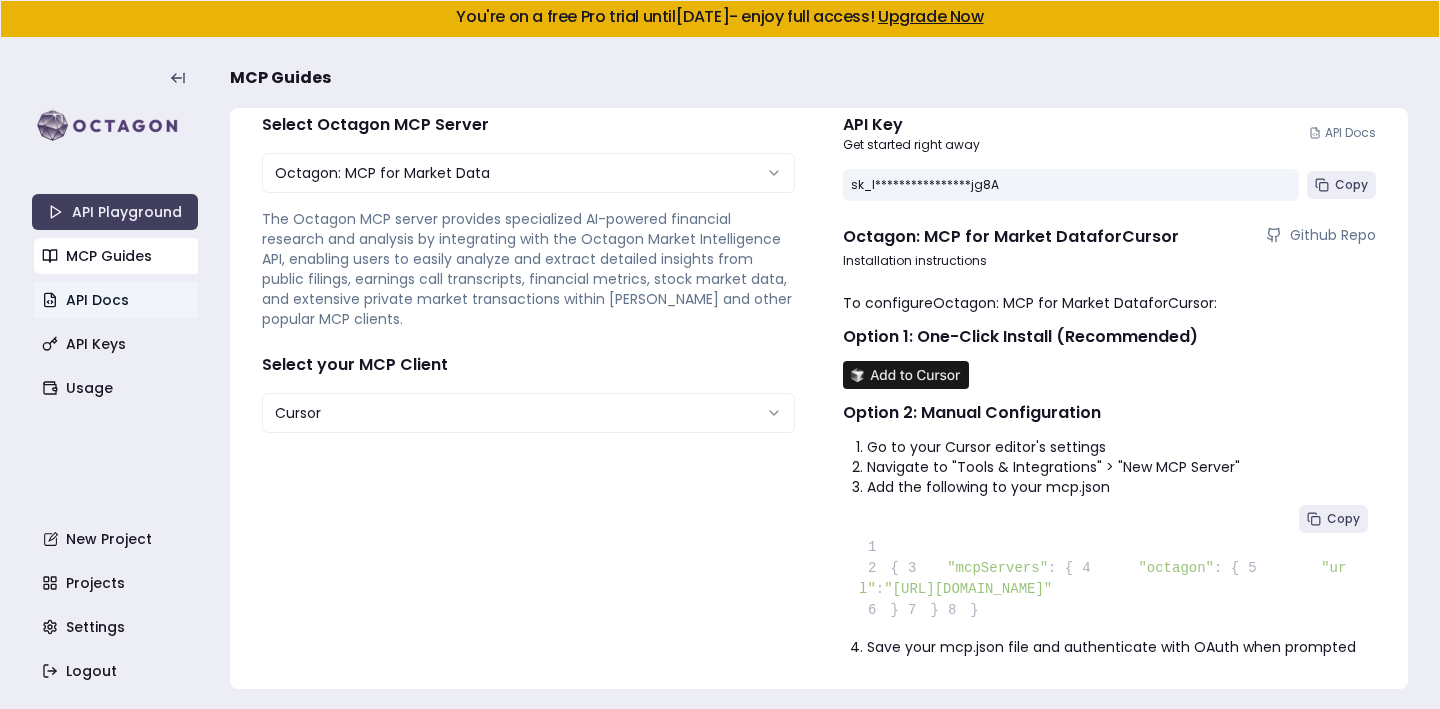 click on "API Playground MCP Guides API Docs API Keys Usage New Project Projects Settings Logout" at bounding box center (115, 373) 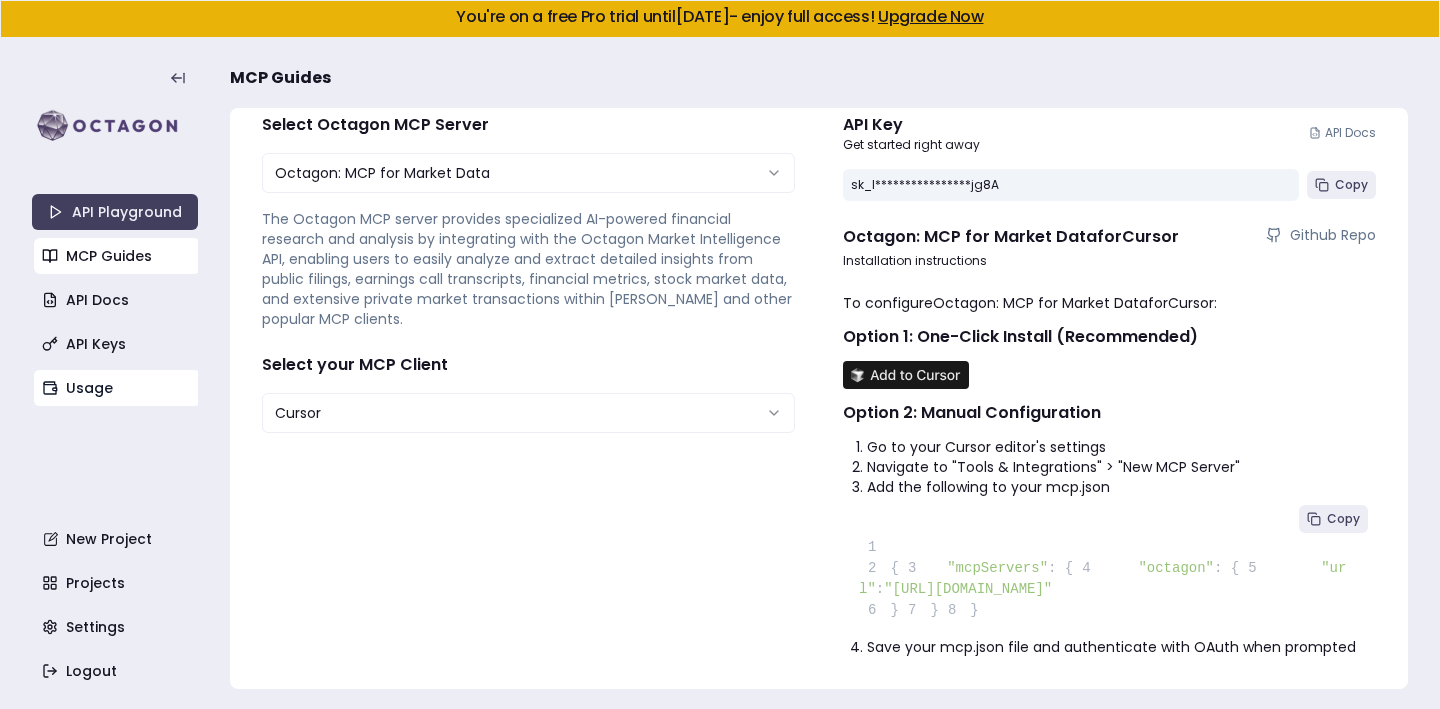 click on "Usage" at bounding box center [117, 388] 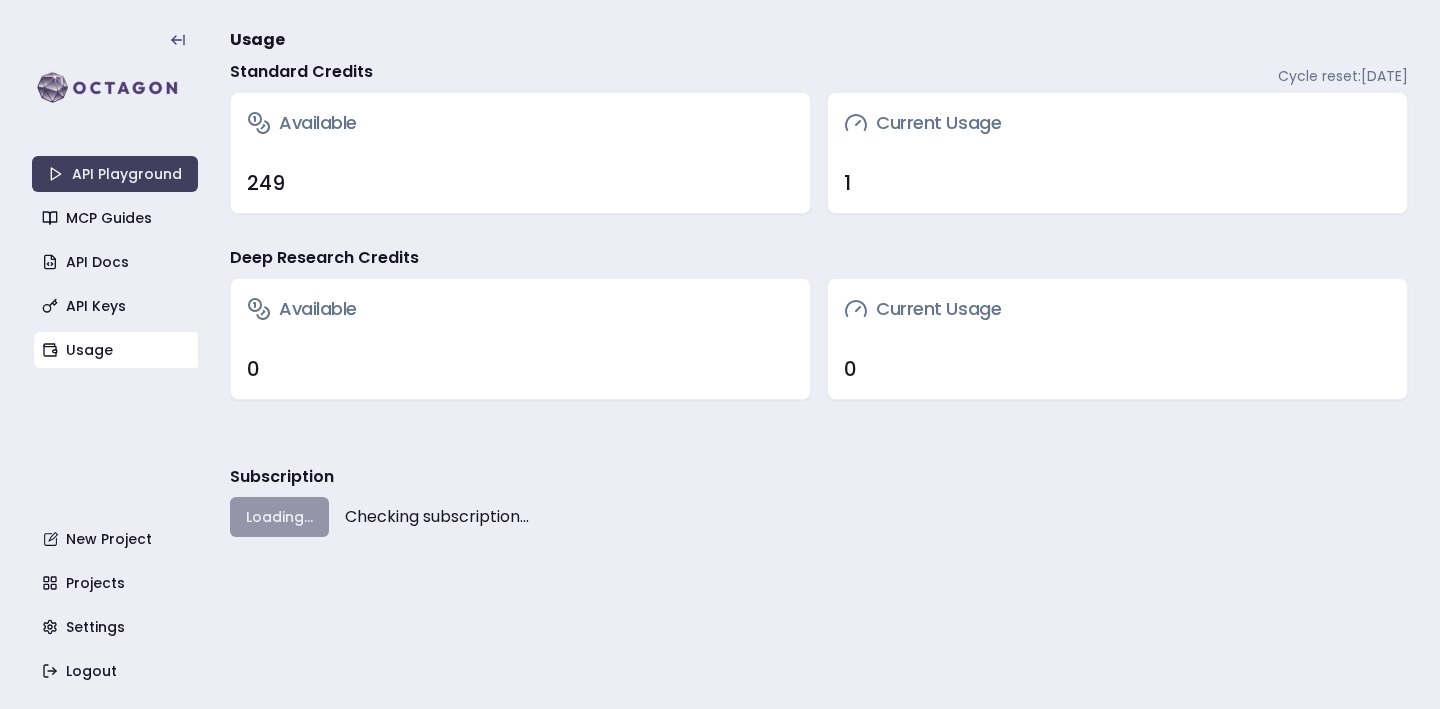 scroll, scrollTop: 0, scrollLeft: 0, axis: both 